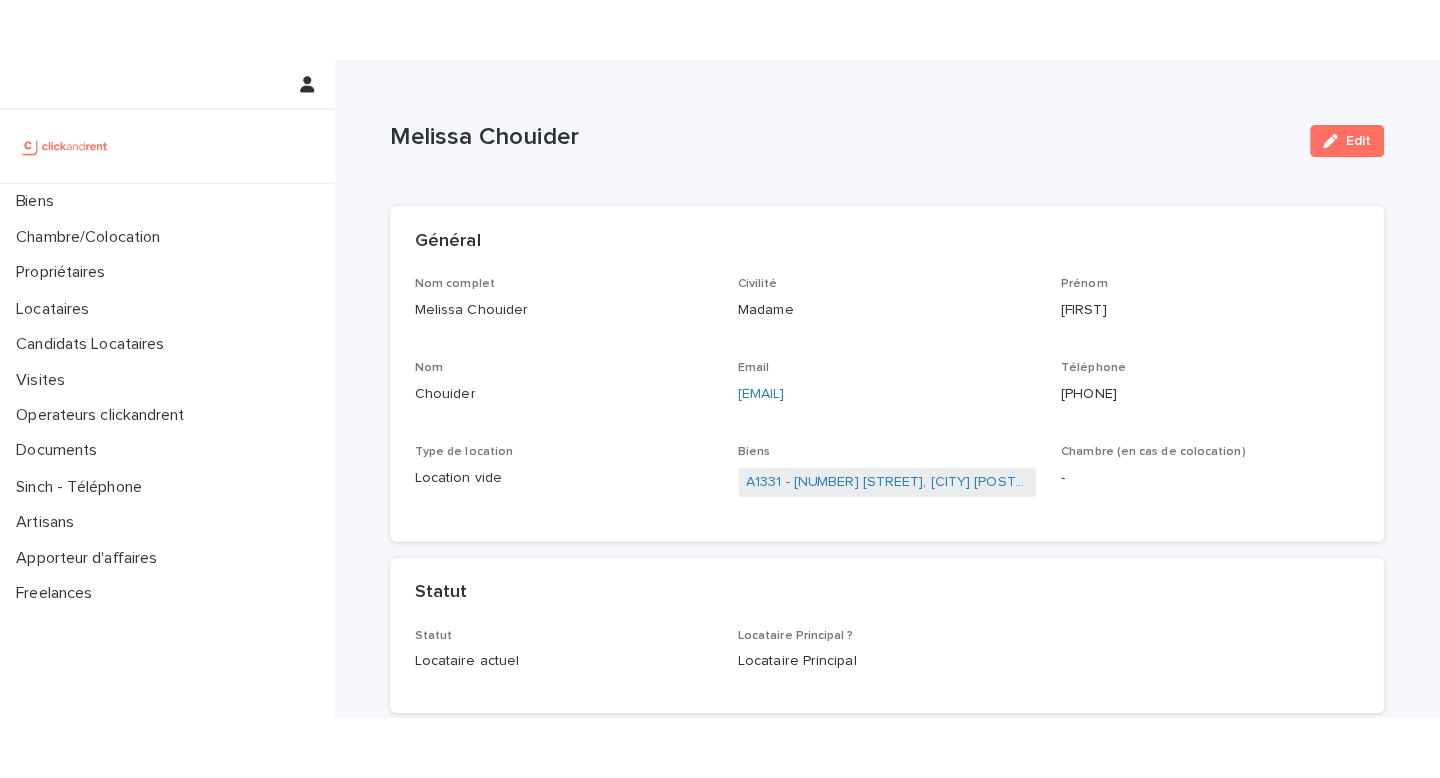 scroll, scrollTop: 0, scrollLeft: 0, axis: both 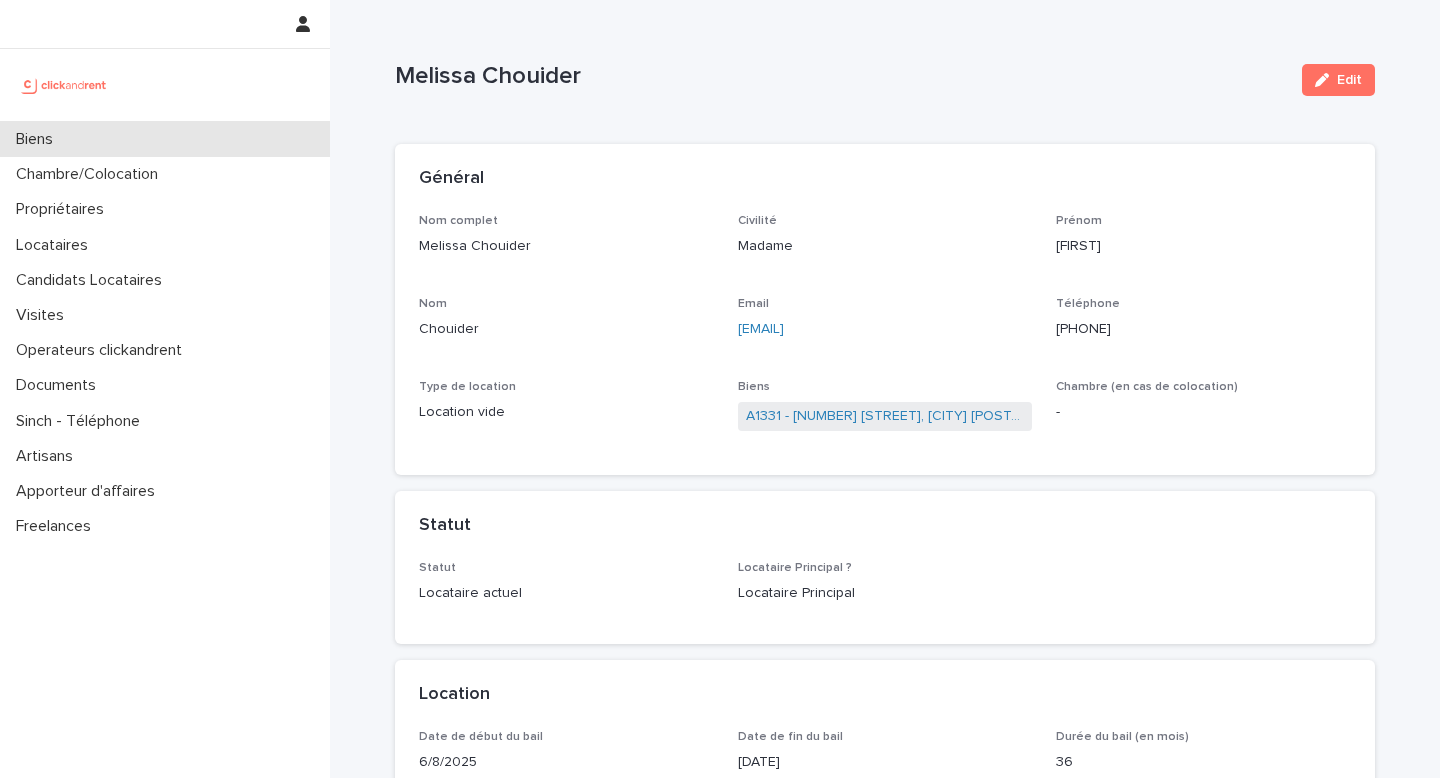 click on "Biens" at bounding box center [165, 139] 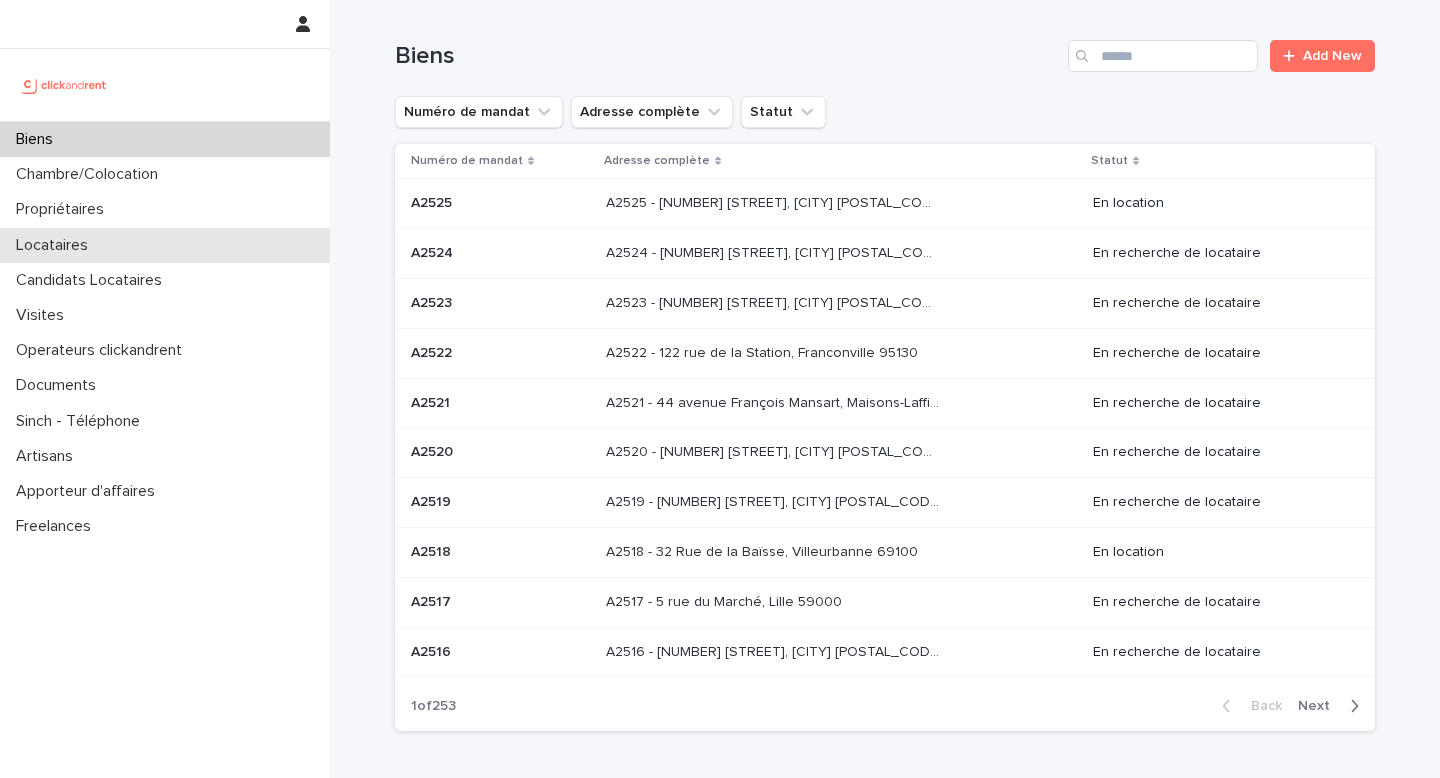 click on "Locataires" at bounding box center (165, 245) 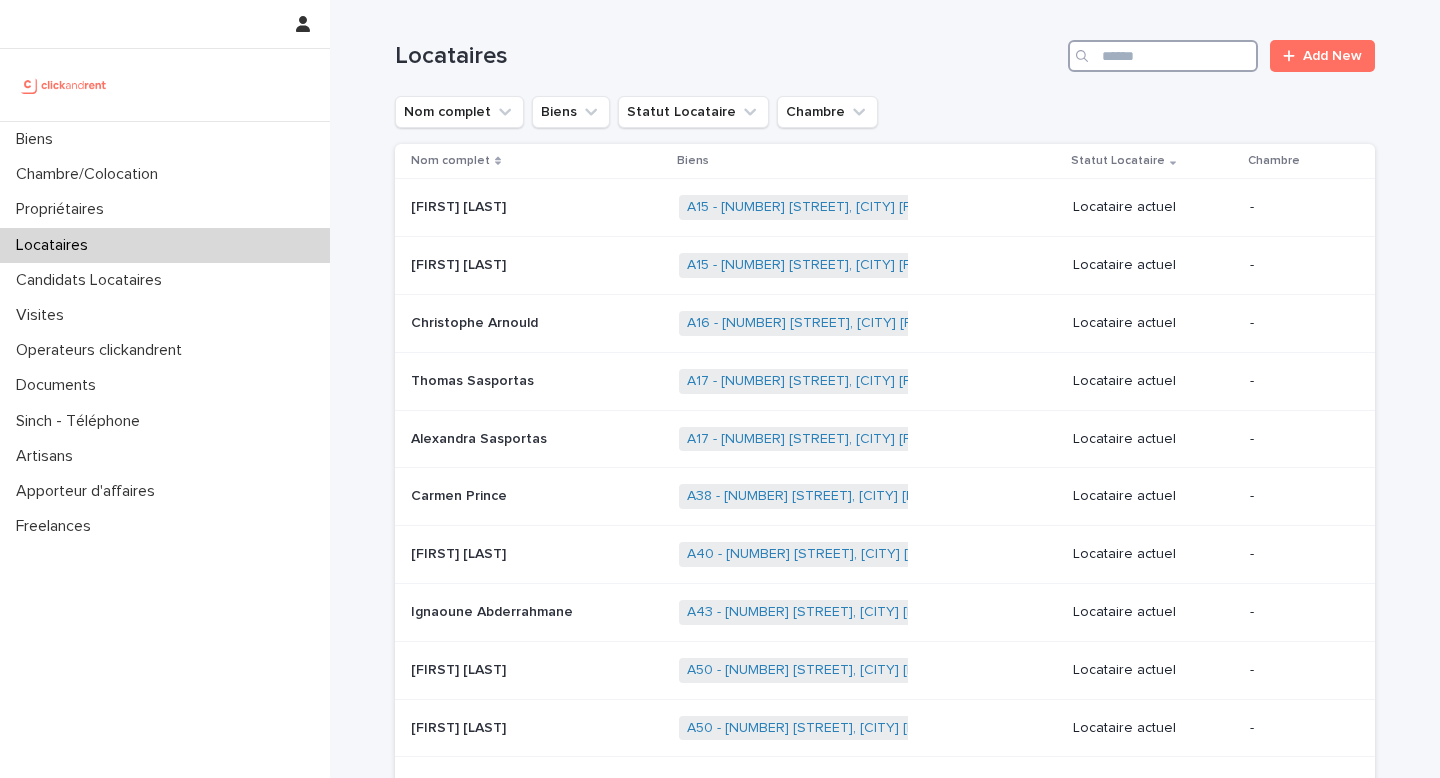 click at bounding box center [1163, 56] 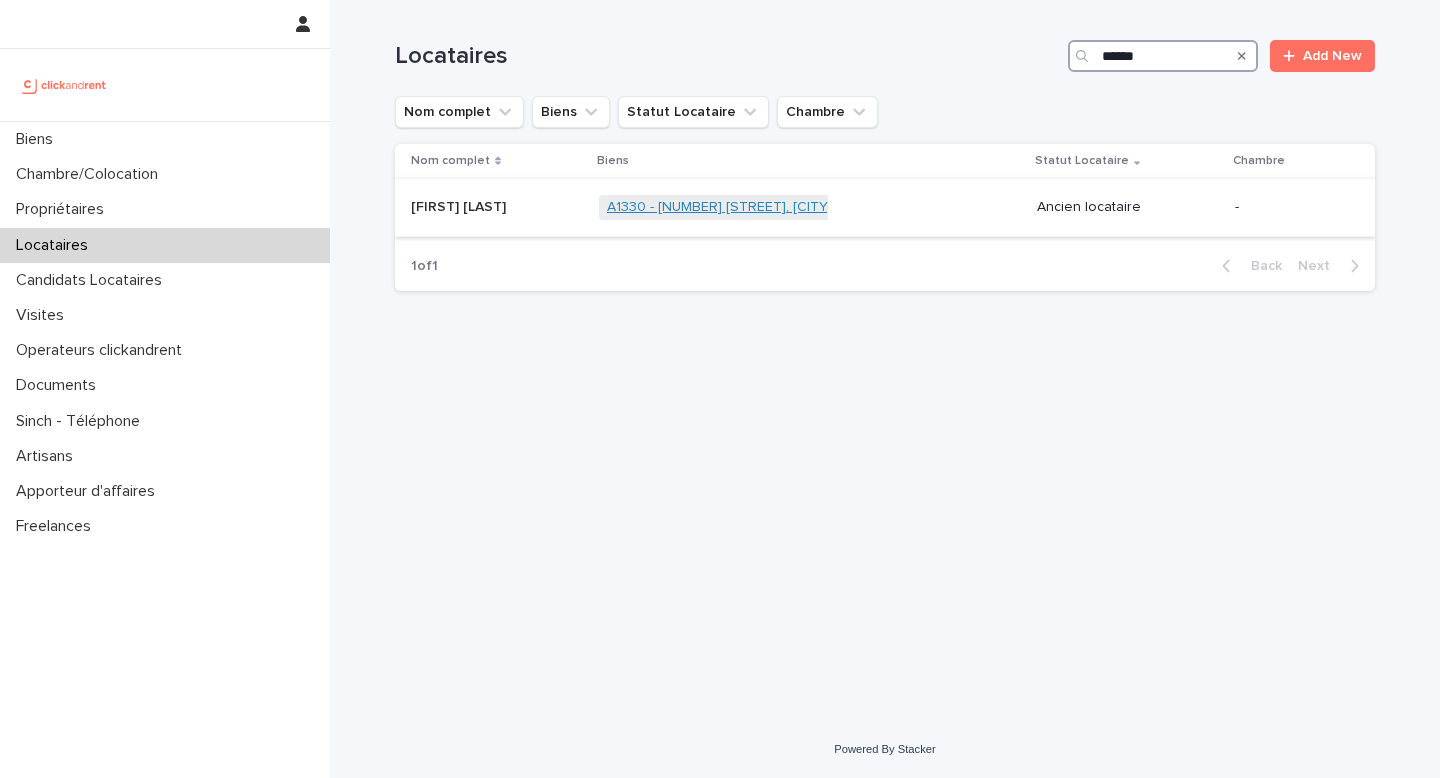 type on "******" 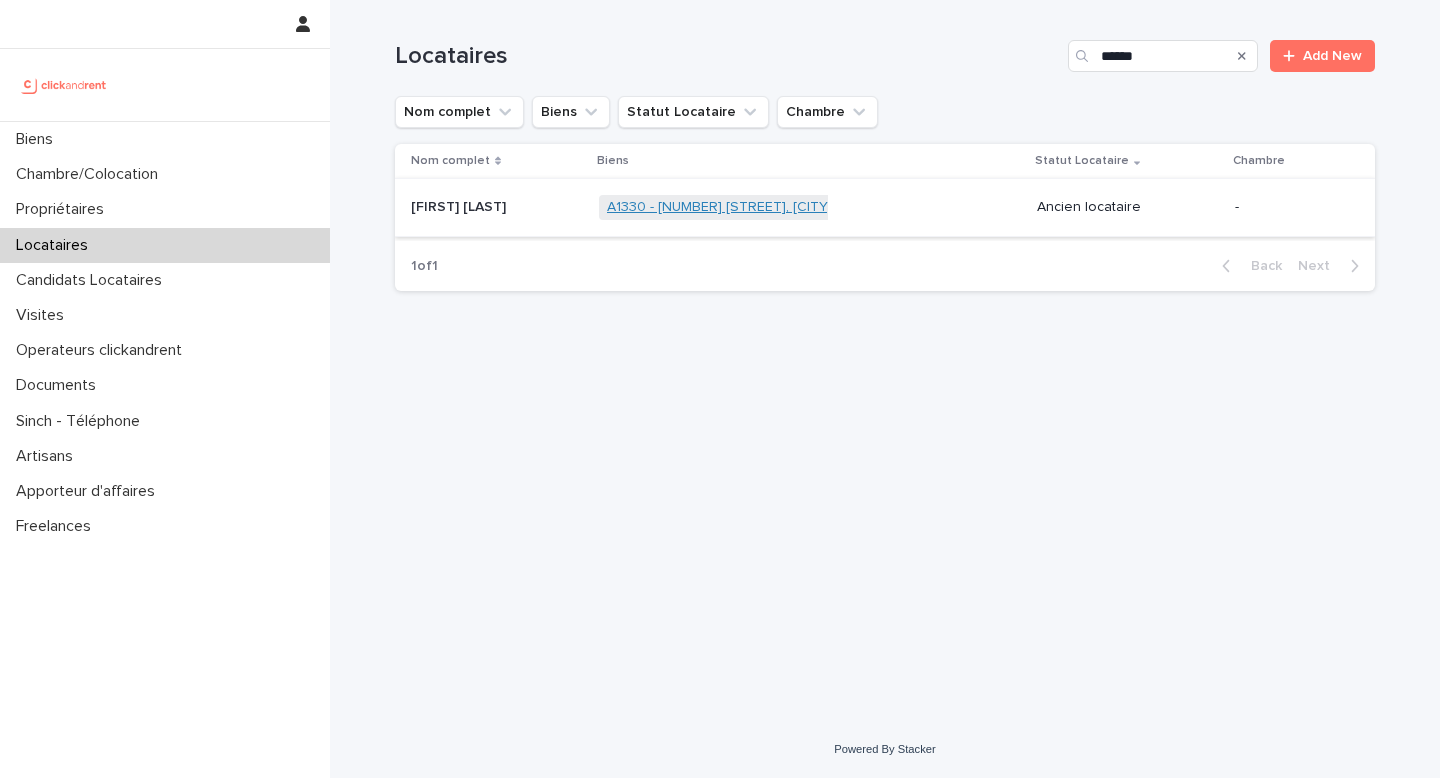 click on "A1330 - [NUMBER] [STREET], [CITY] [POSTAL_CODE]" at bounding box center (775, 207) 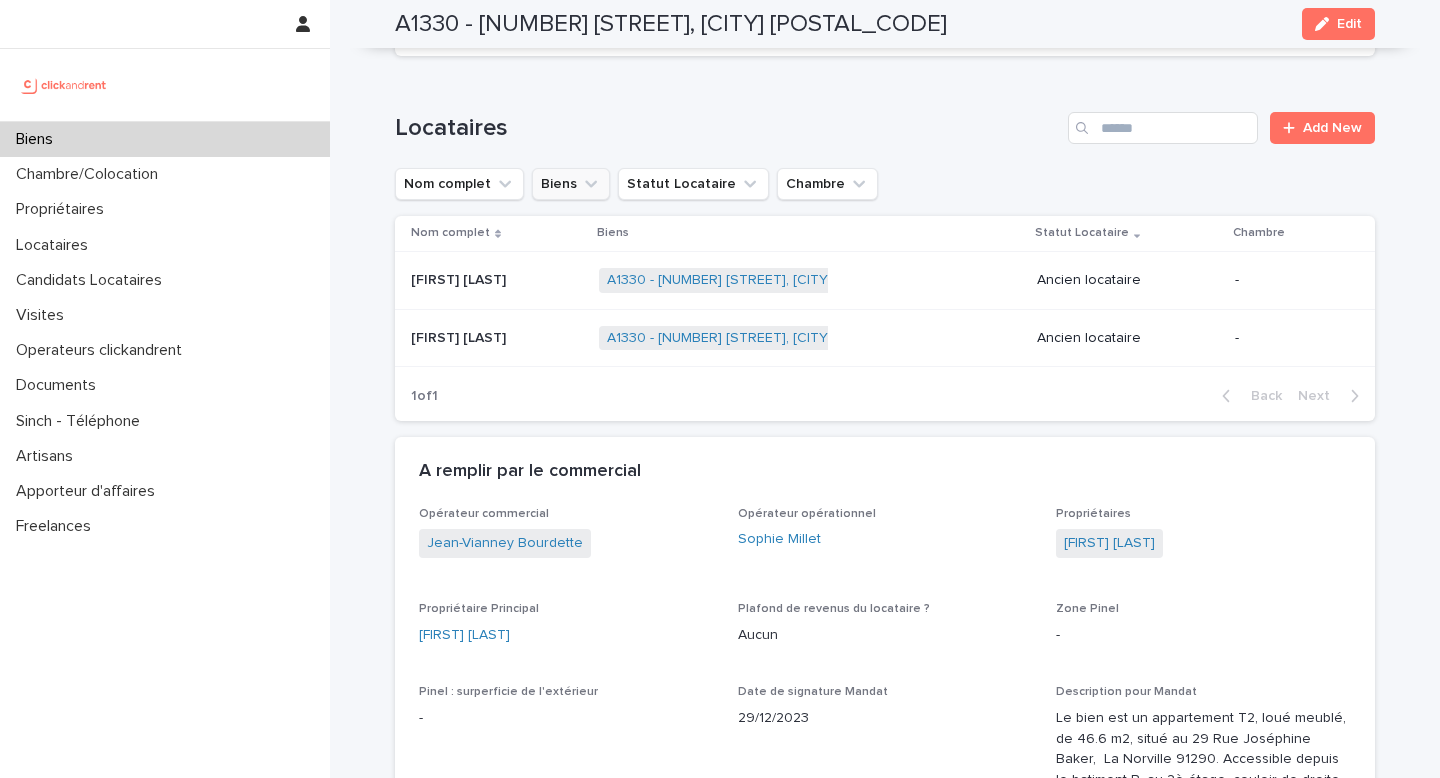 scroll, scrollTop: 987, scrollLeft: 0, axis: vertical 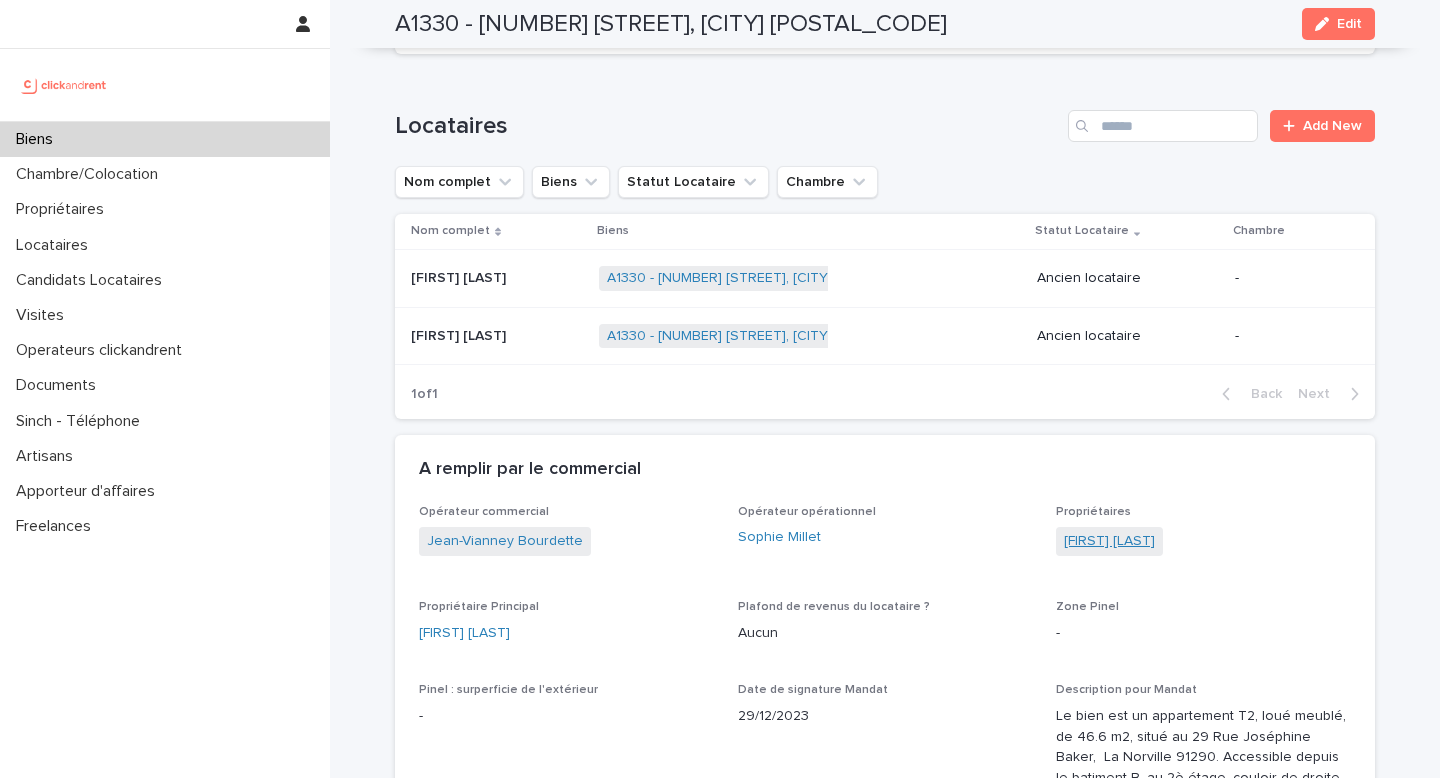 click on "[FIRST] [LAST]" at bounding box center (1109, 541) 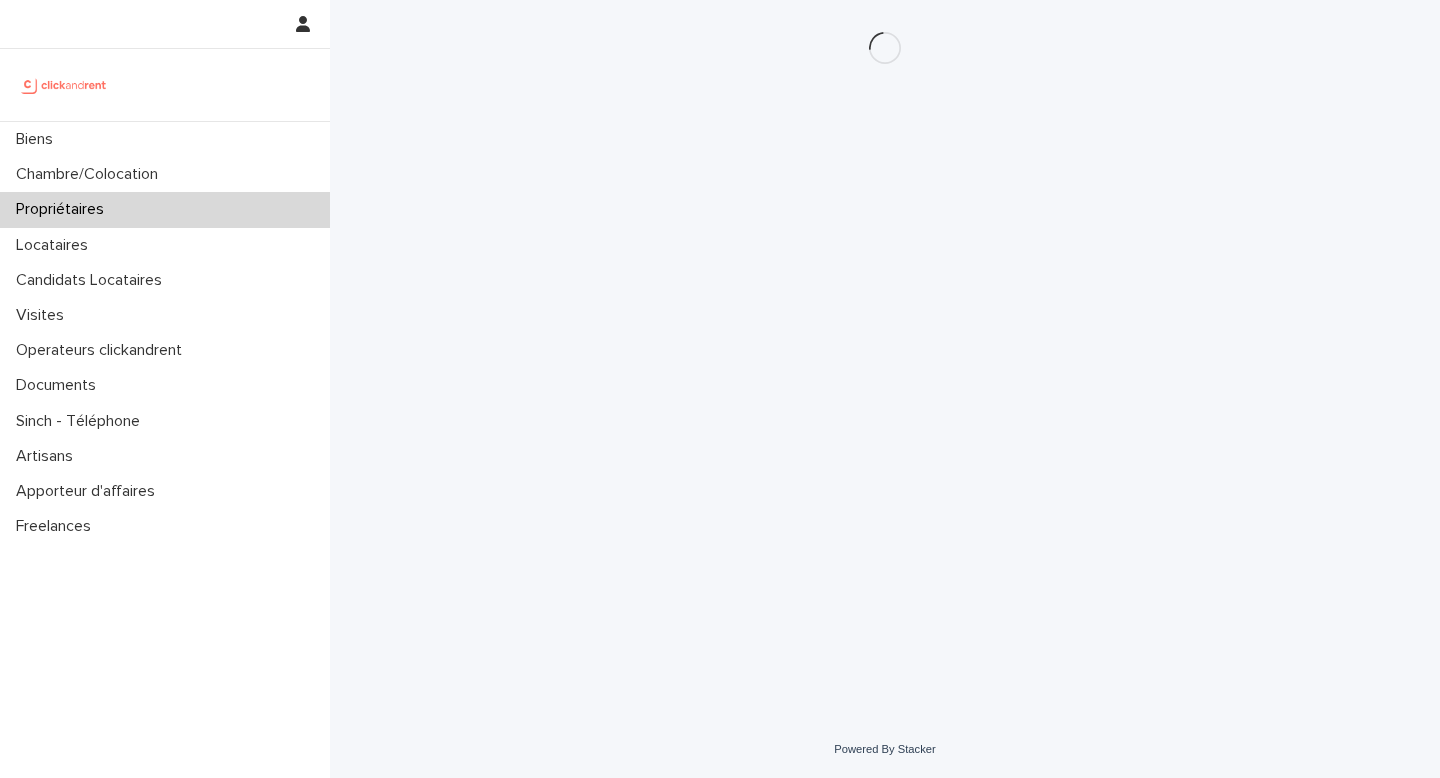 scroll, scrollTop: 0, scrollLeft: 0, axis: both 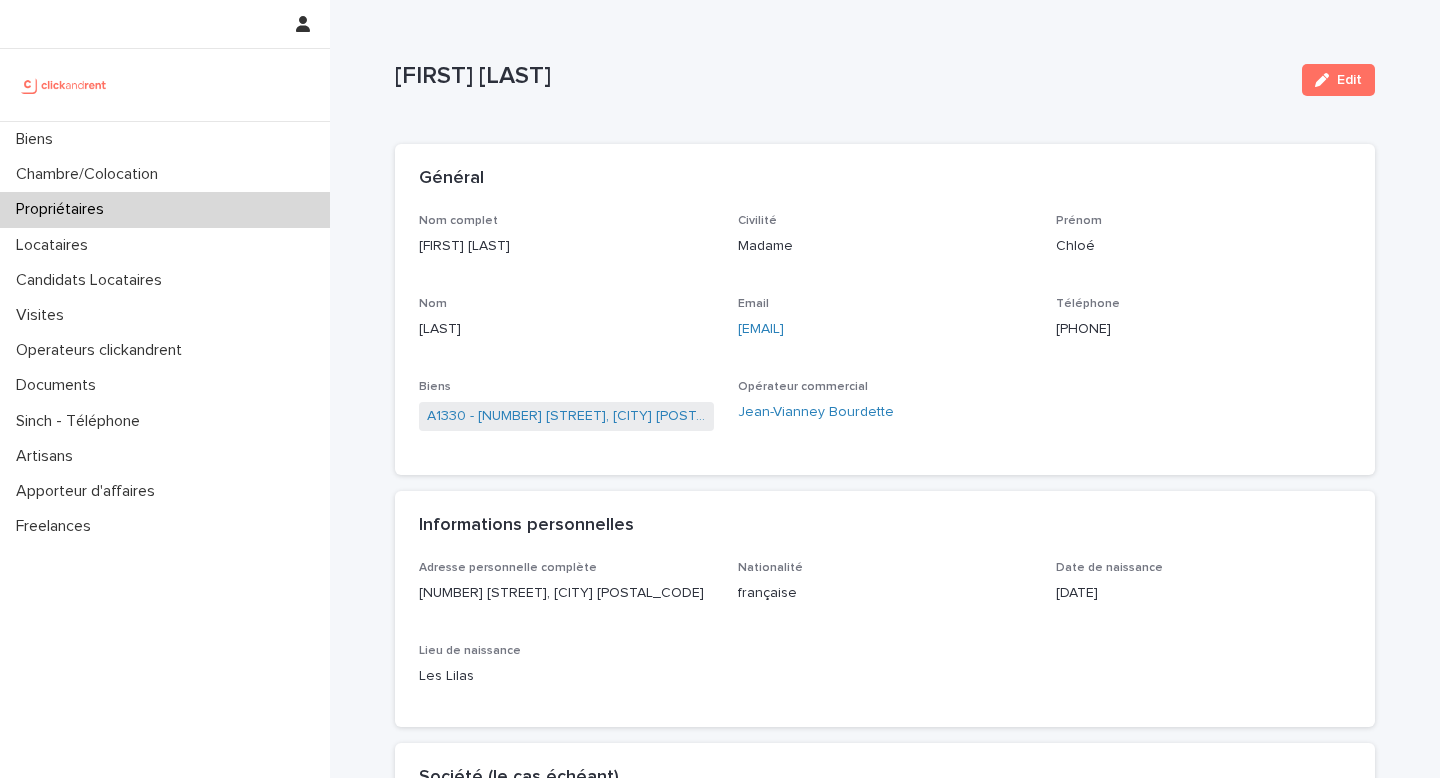 click on "[LAST]" at bounding box center [566, 329] 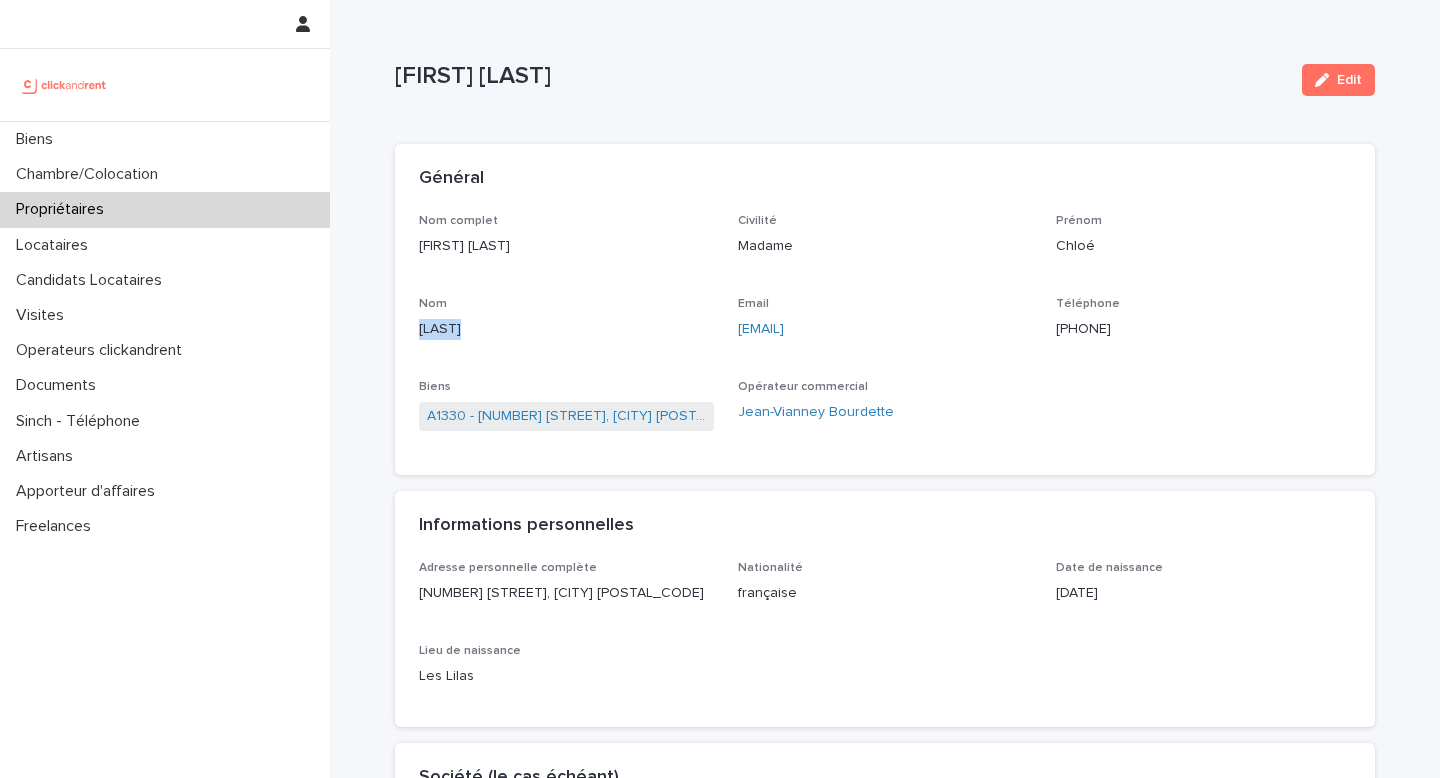 click on "[LAST]" at bounding box center [566, 329] 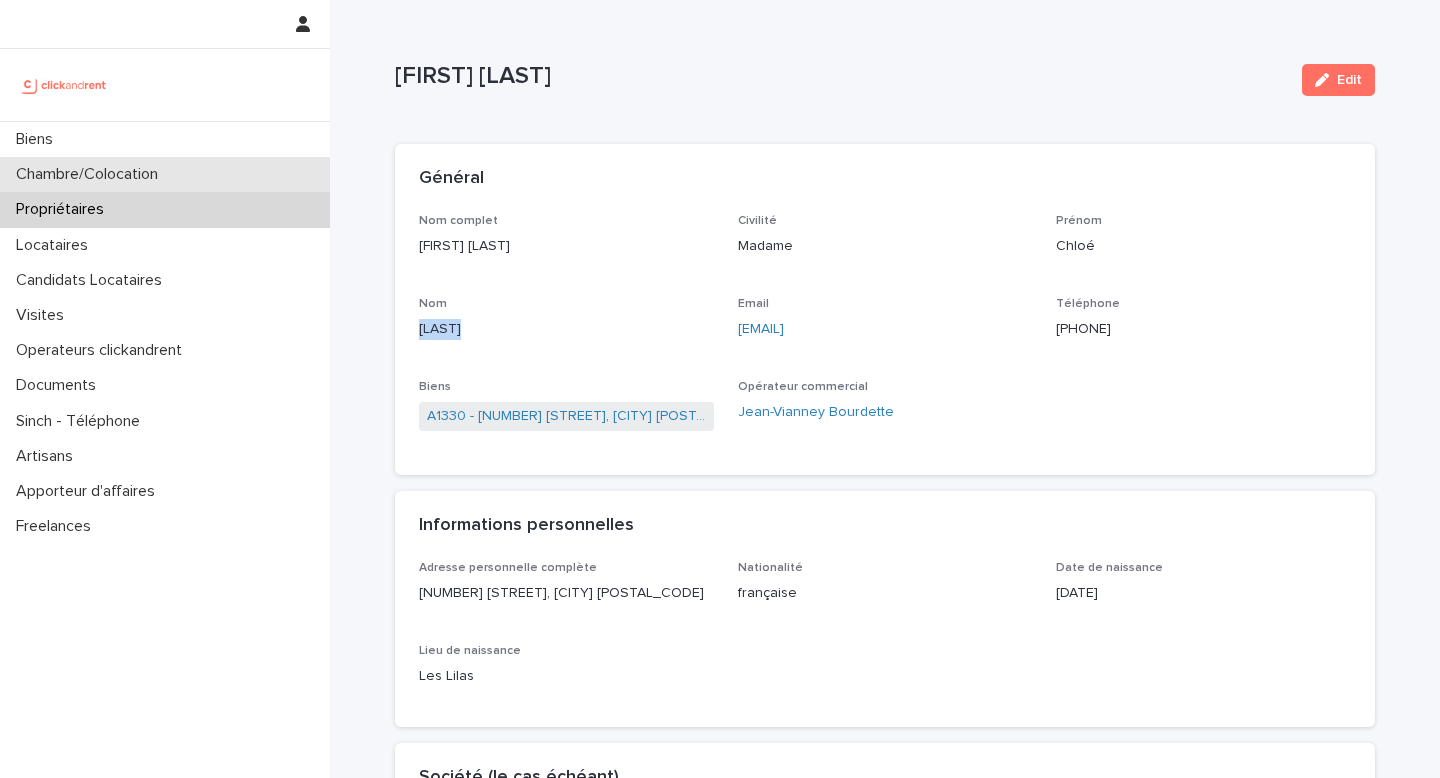 click on "Chambre/Colocation" at bounding box center (165, 174) 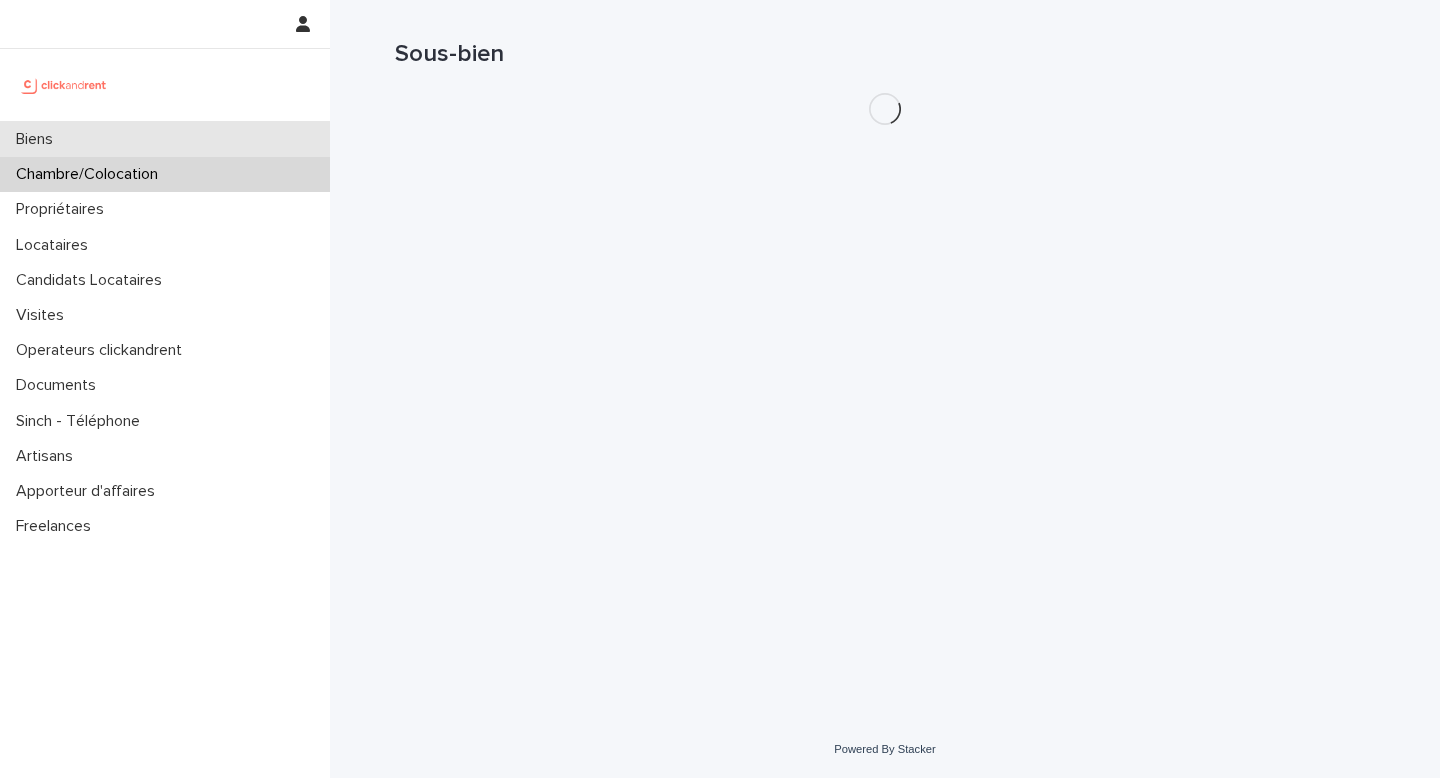 click on "Biens" at bounding box center (165, 139) 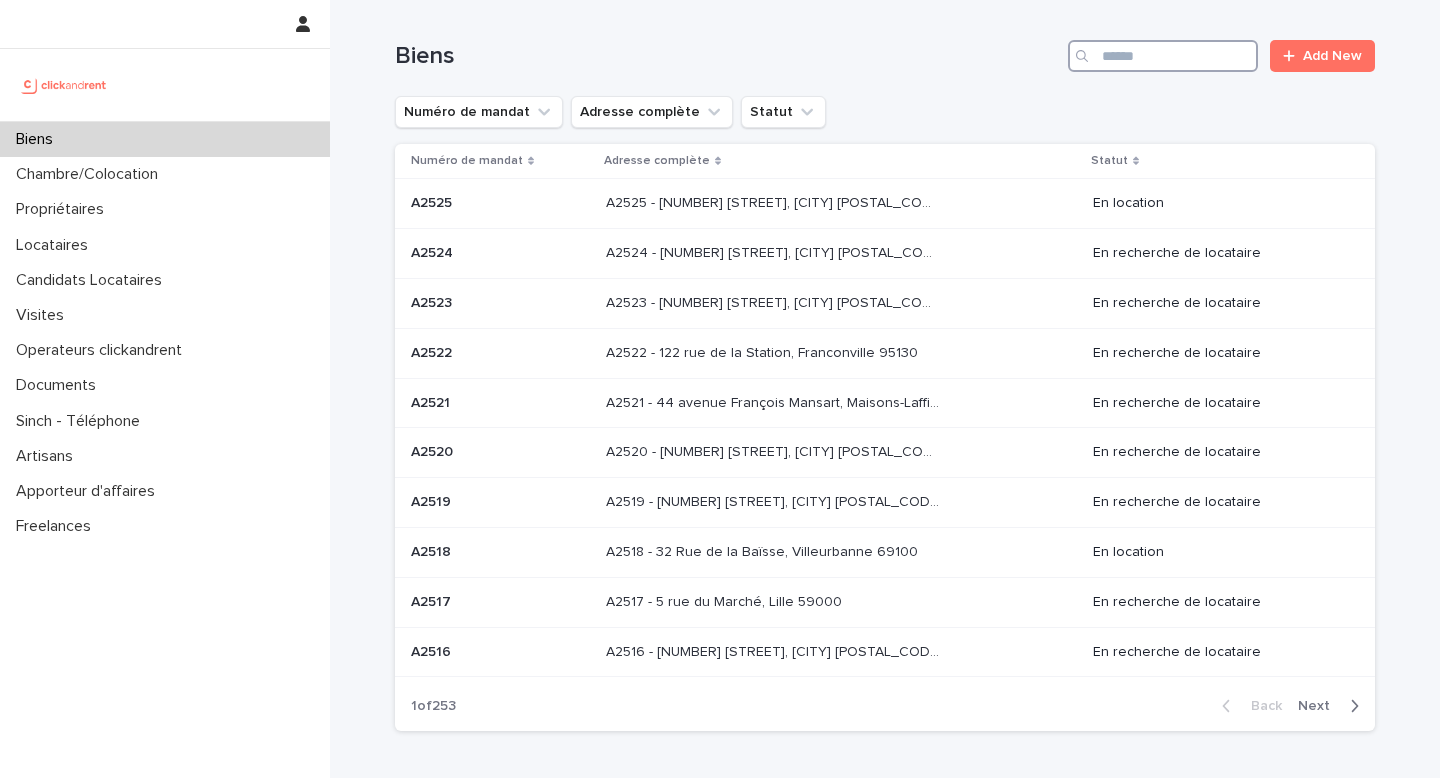 click at bounding box center (1163, 56) 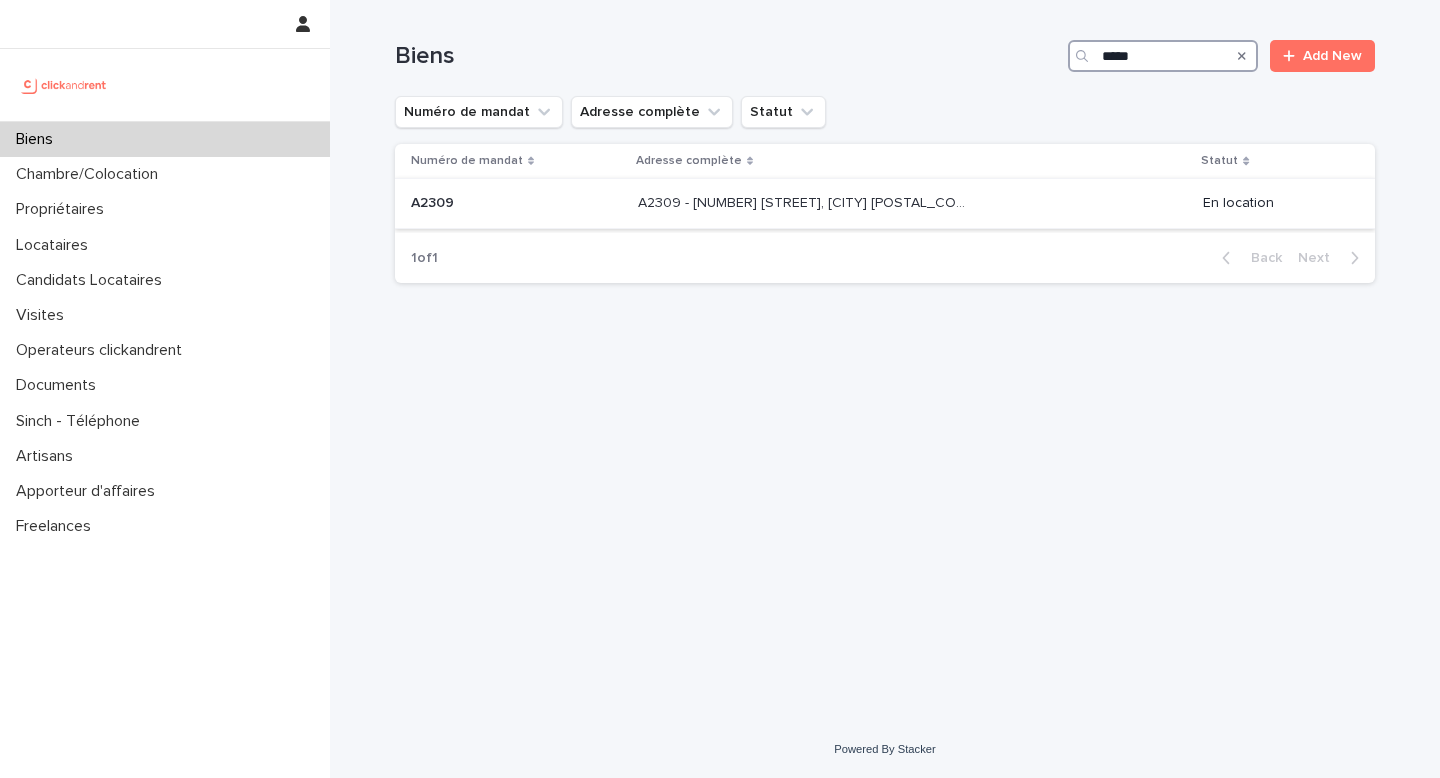 type on "*****" 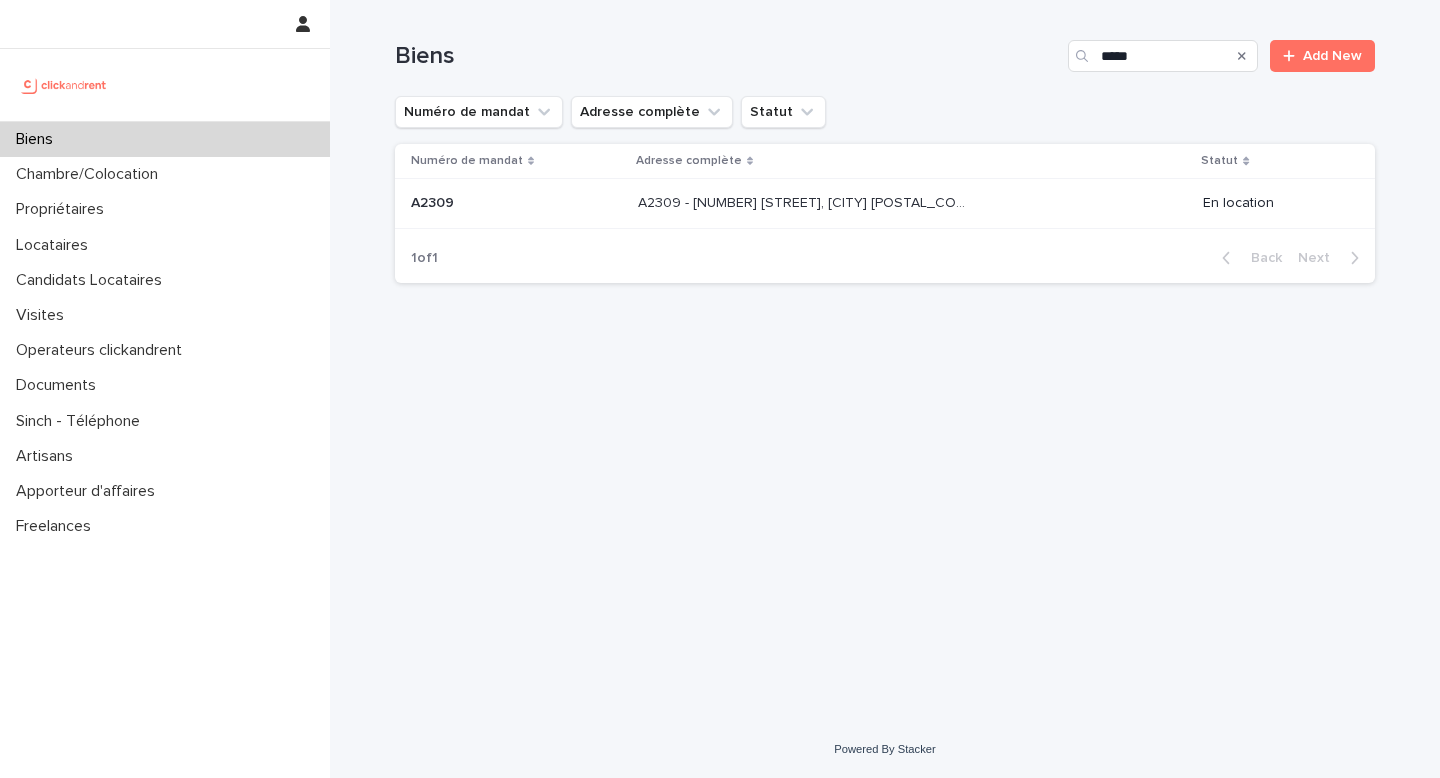 click on "A2309 - [NUMBER] [STREET], [CITY] [POSTAL_CODE]" at bounding box center [806, 201] 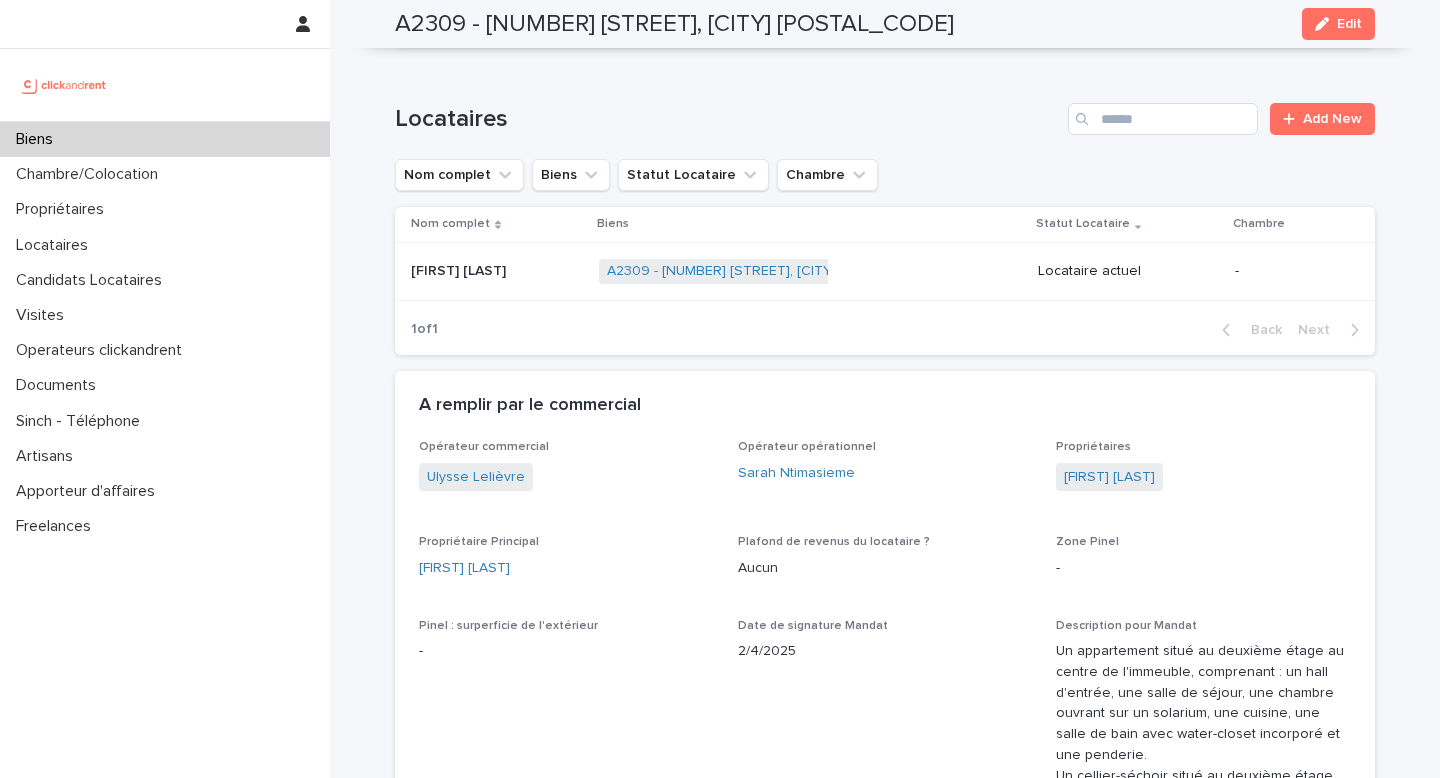 scroll, scrollTop: 1097, scrollLeft: 0, axis: vertical 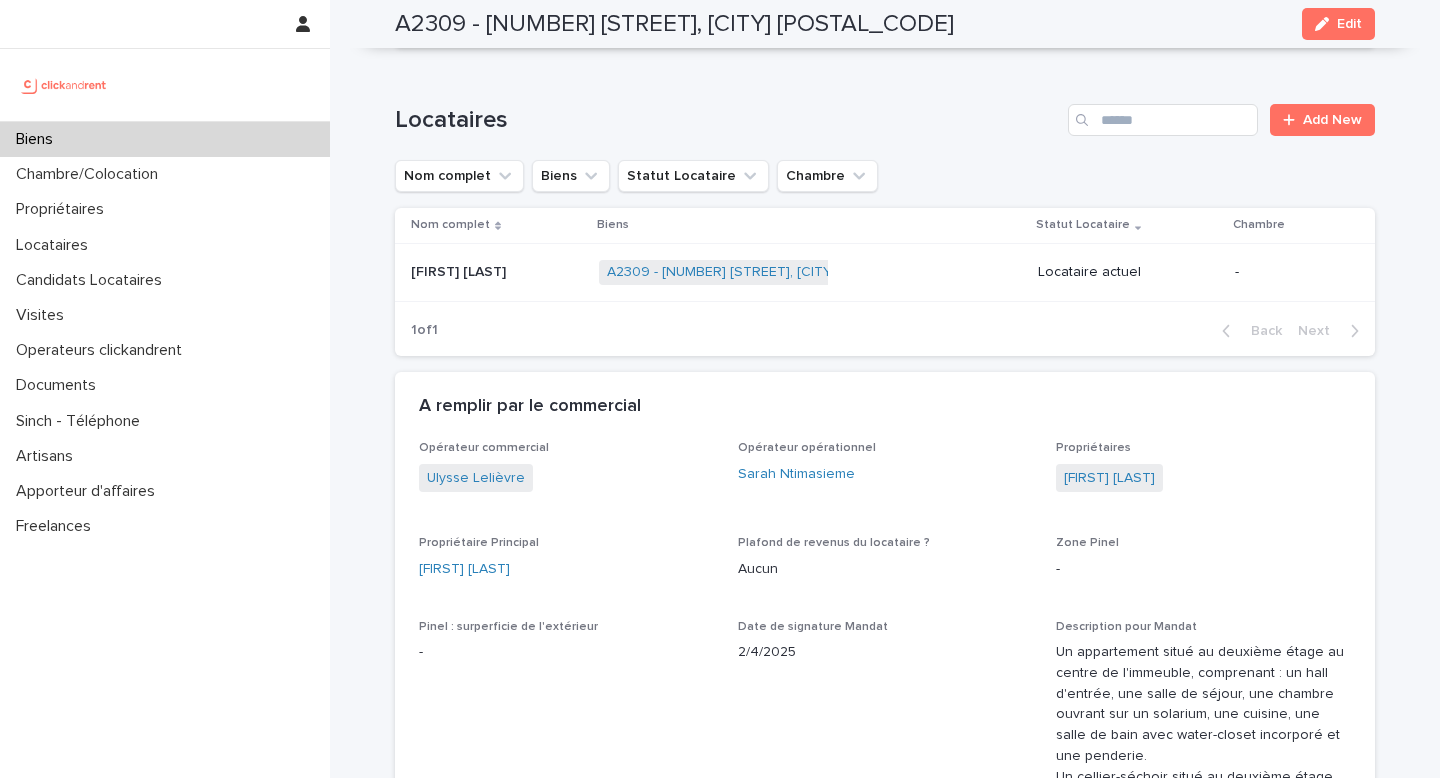 click on "A2309 - [NUMBER] [STREET], [CITY] [POSTAL_CODE]" at bounding box center (674, 24) 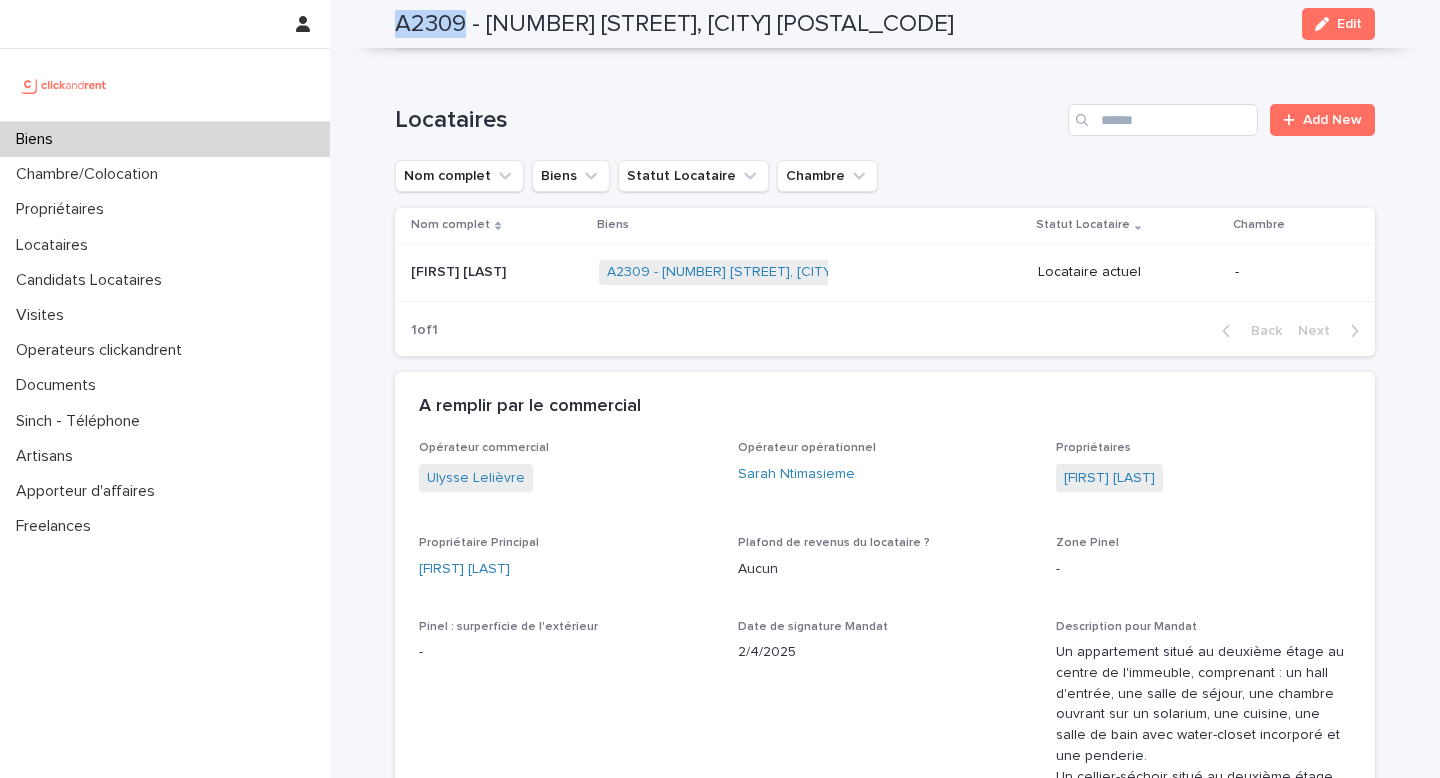 click on "A2309 - [NUMBER] [STREET], [CITY] [POSTAL_CODE]" at bounding box center [674, 24] 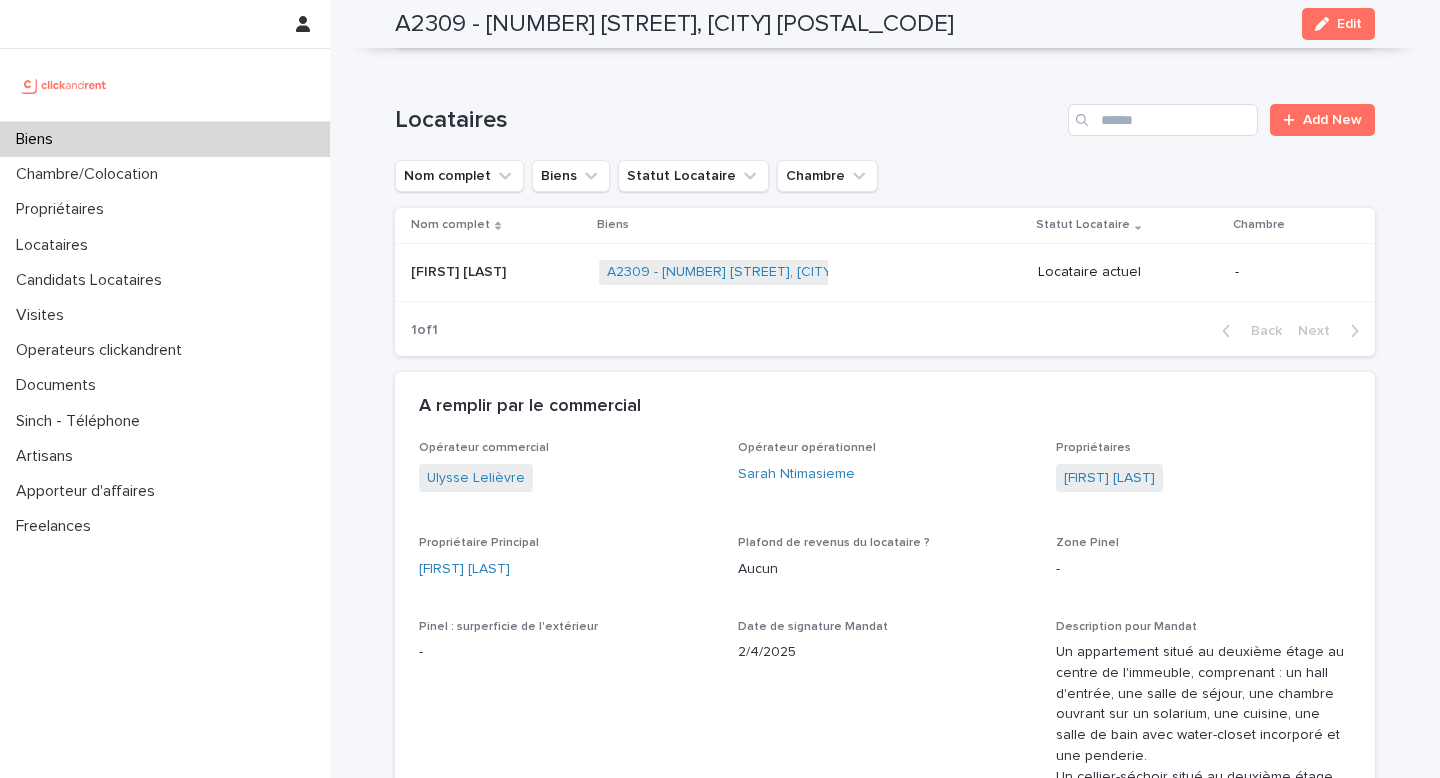 click at bounding box center (497, 272) 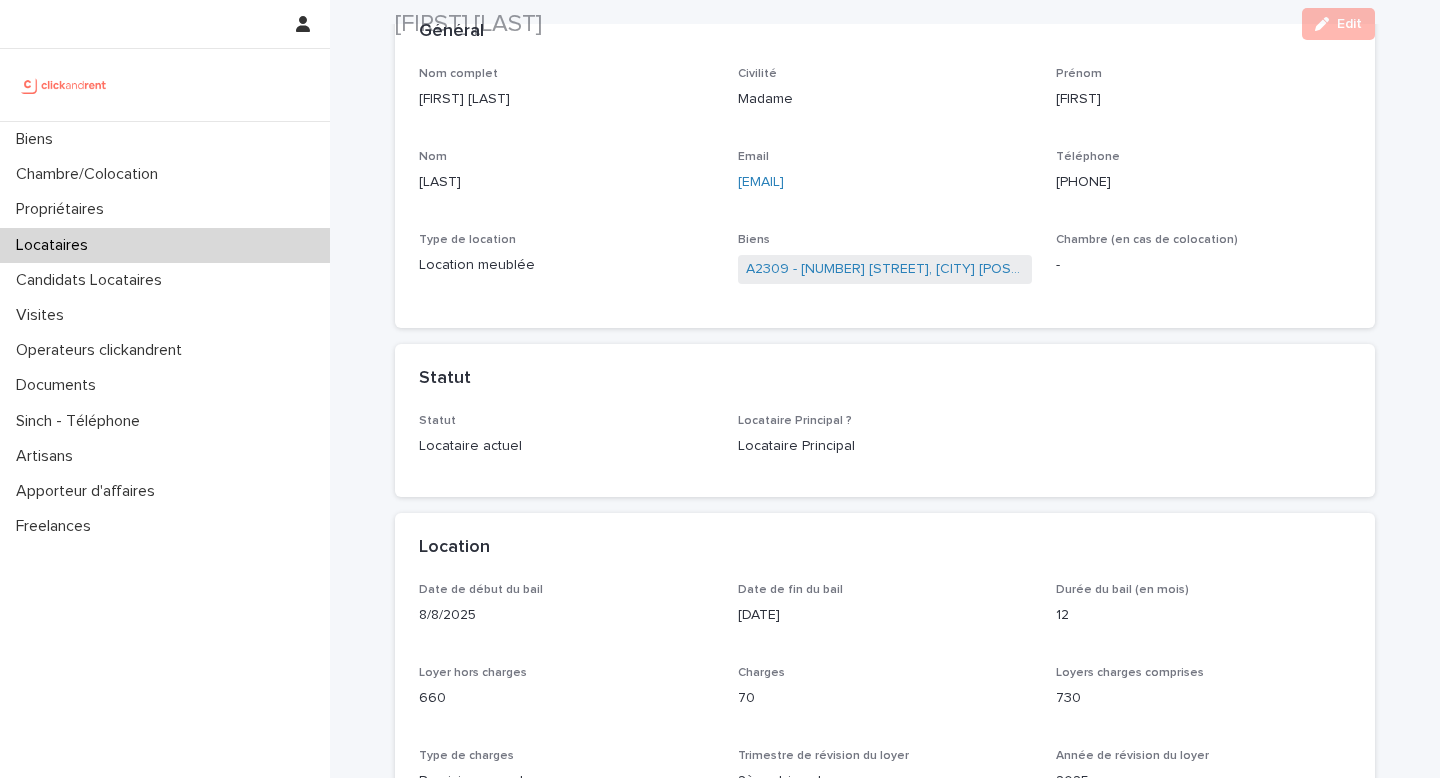 scroll, scrollTop: 150, scrollLeft: 0, axis: vertical 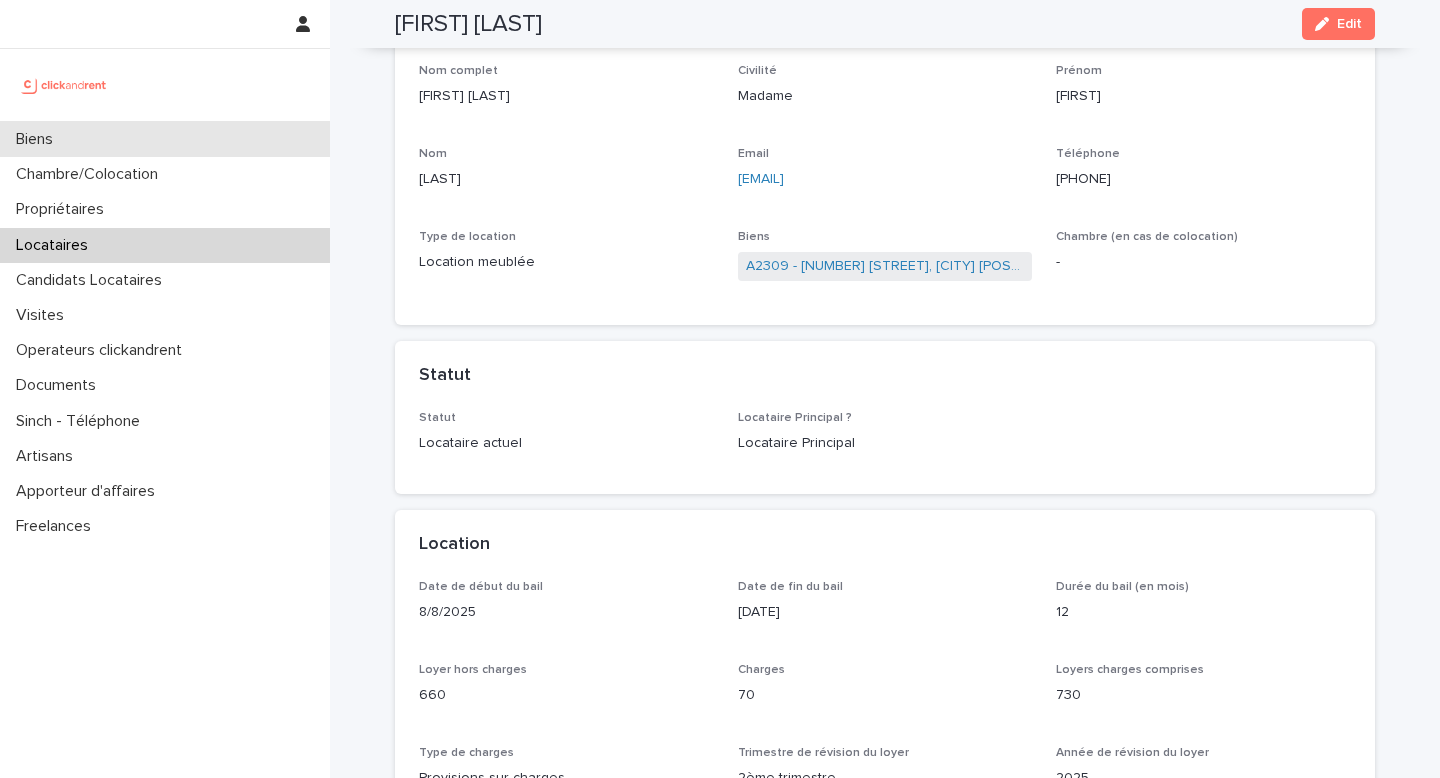 click on "Biens" at bounding box center (165, 139) 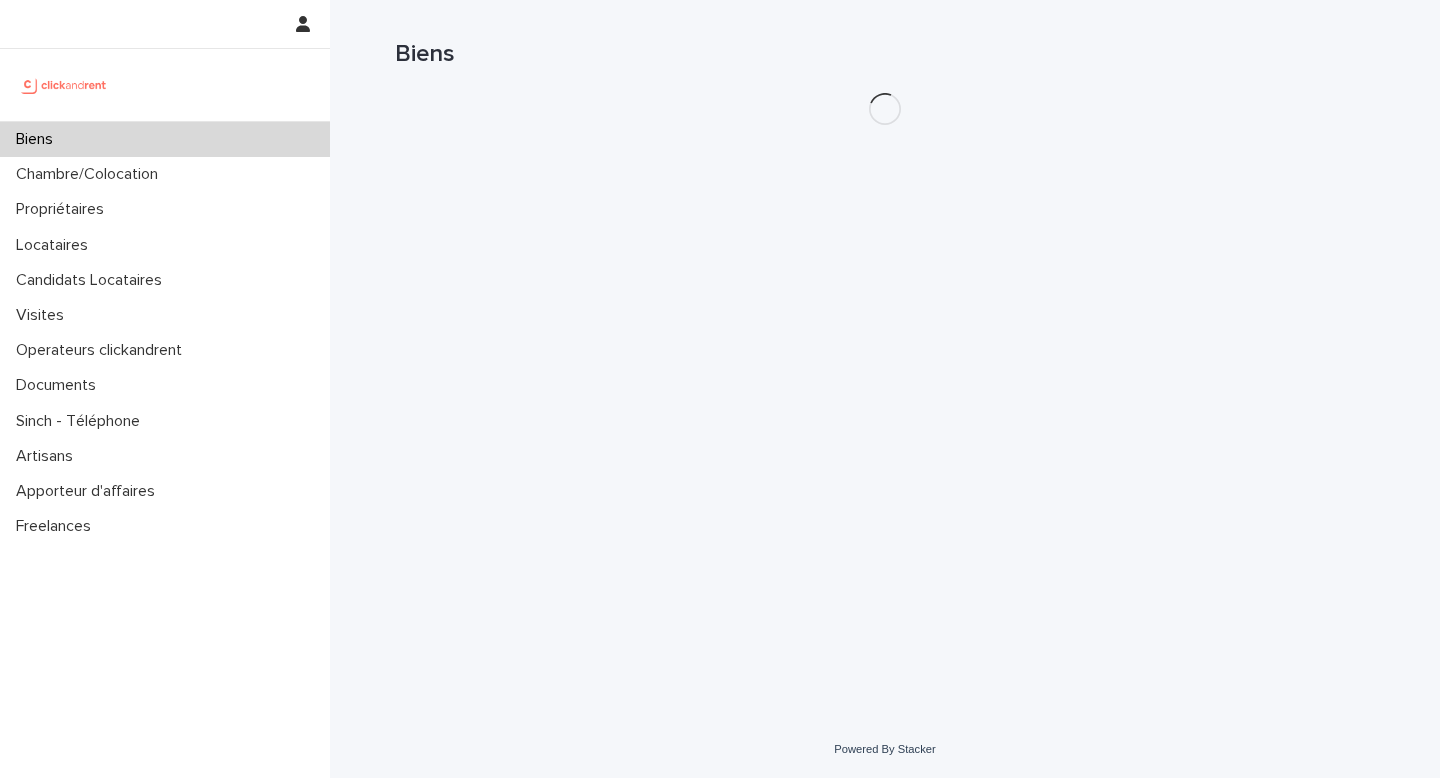 scroll, scrollTop: 0, scrollLeft: 0, axis: both 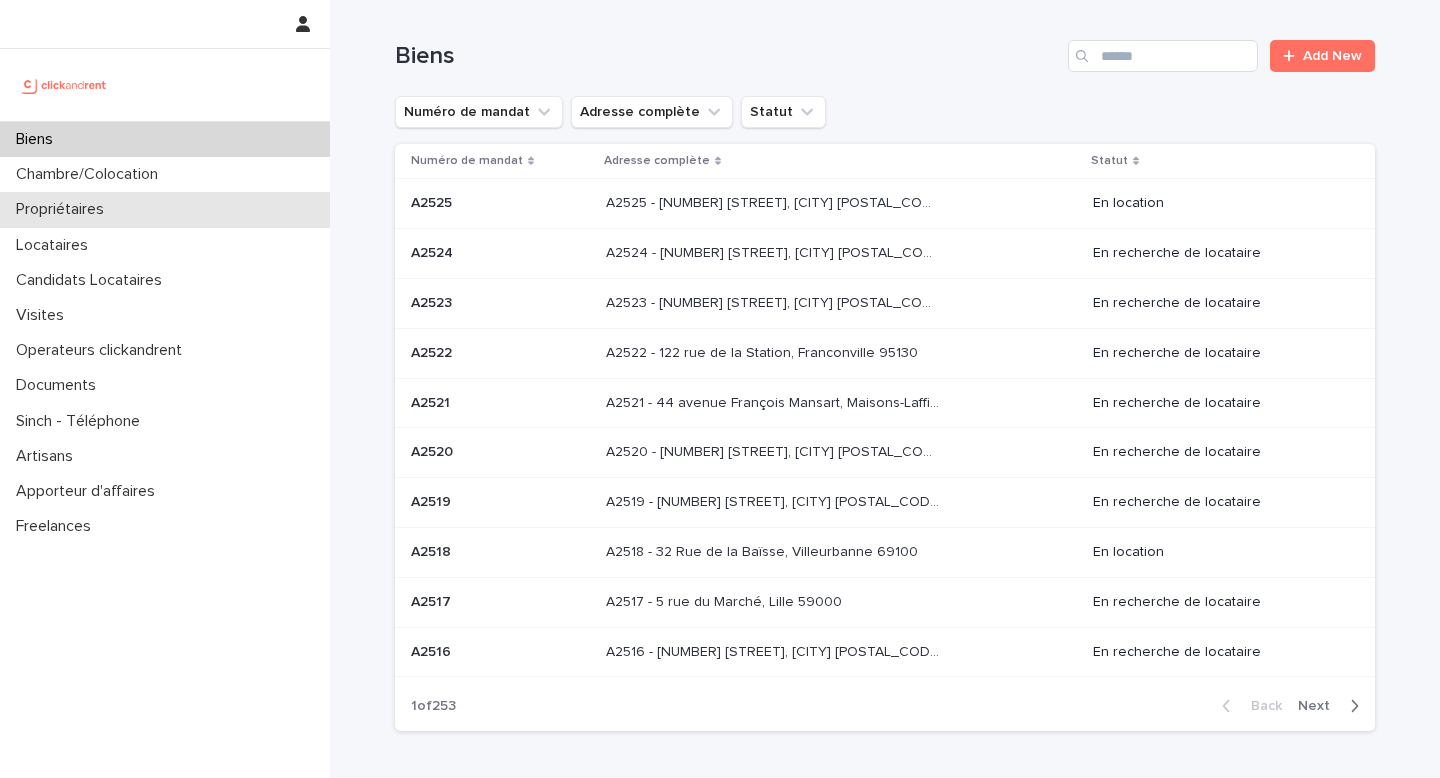 click on "Propriétaires" at bounding box center [165, 209] 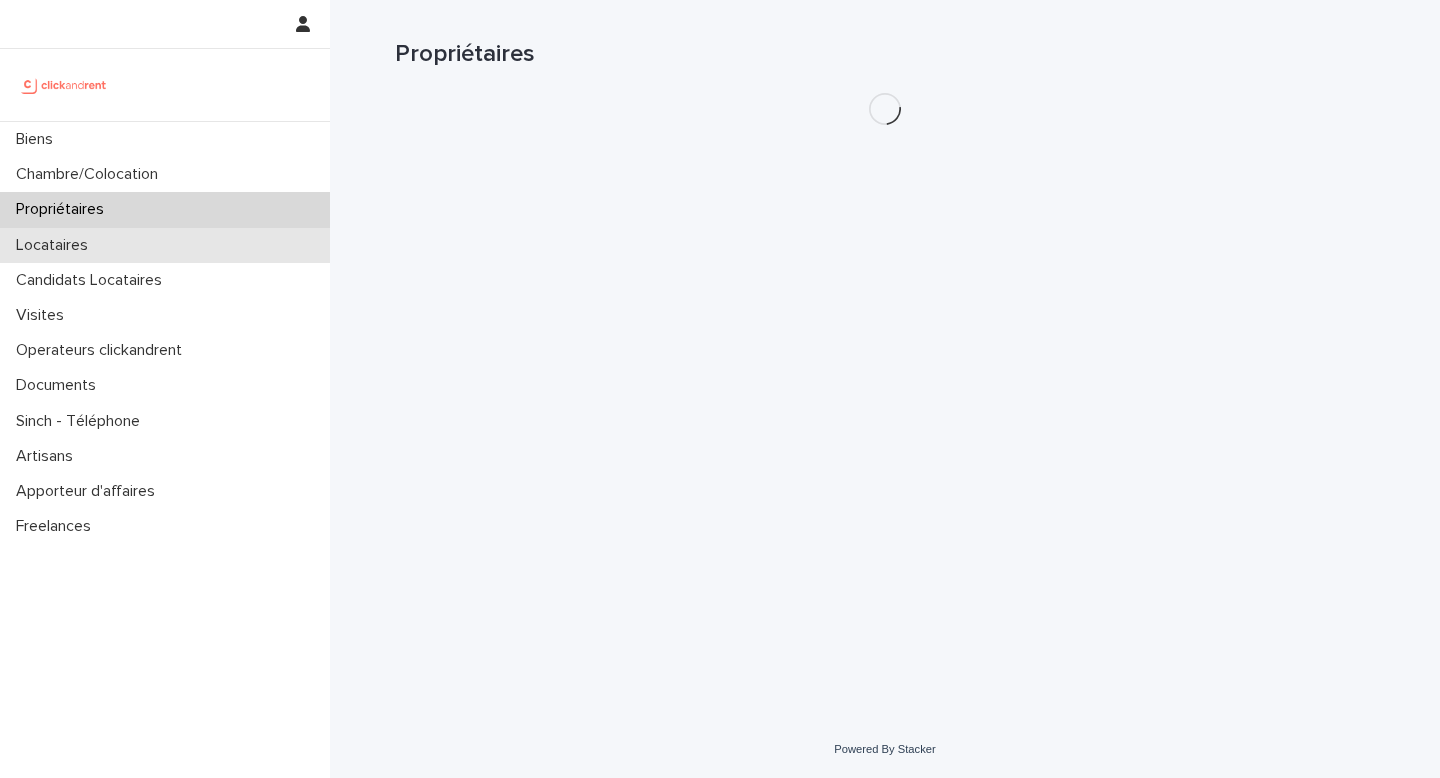 click on "Locataires" at bounding box center [165, 245] 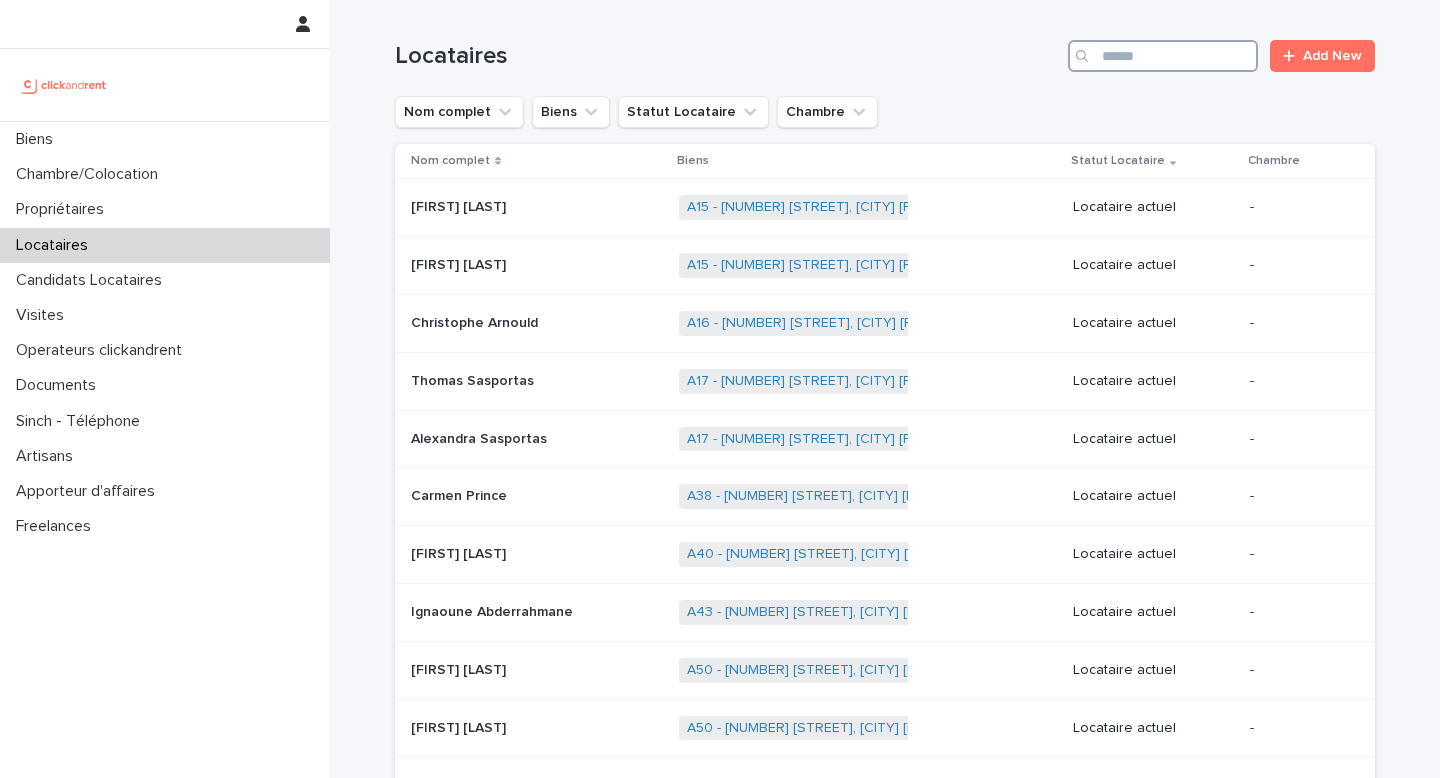 click at bounding box center (1163, 56) 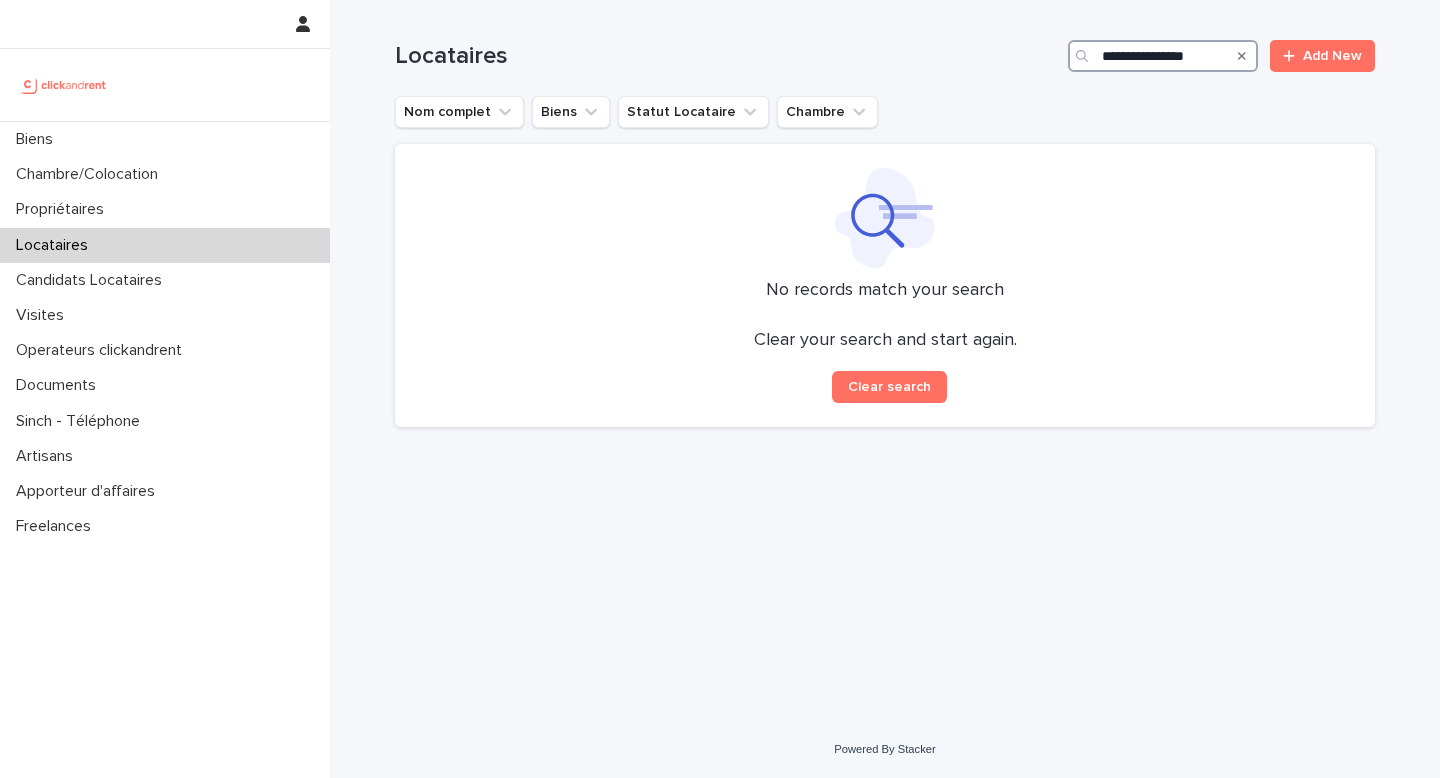 click on "**********" at bounding box center (1163, 56) 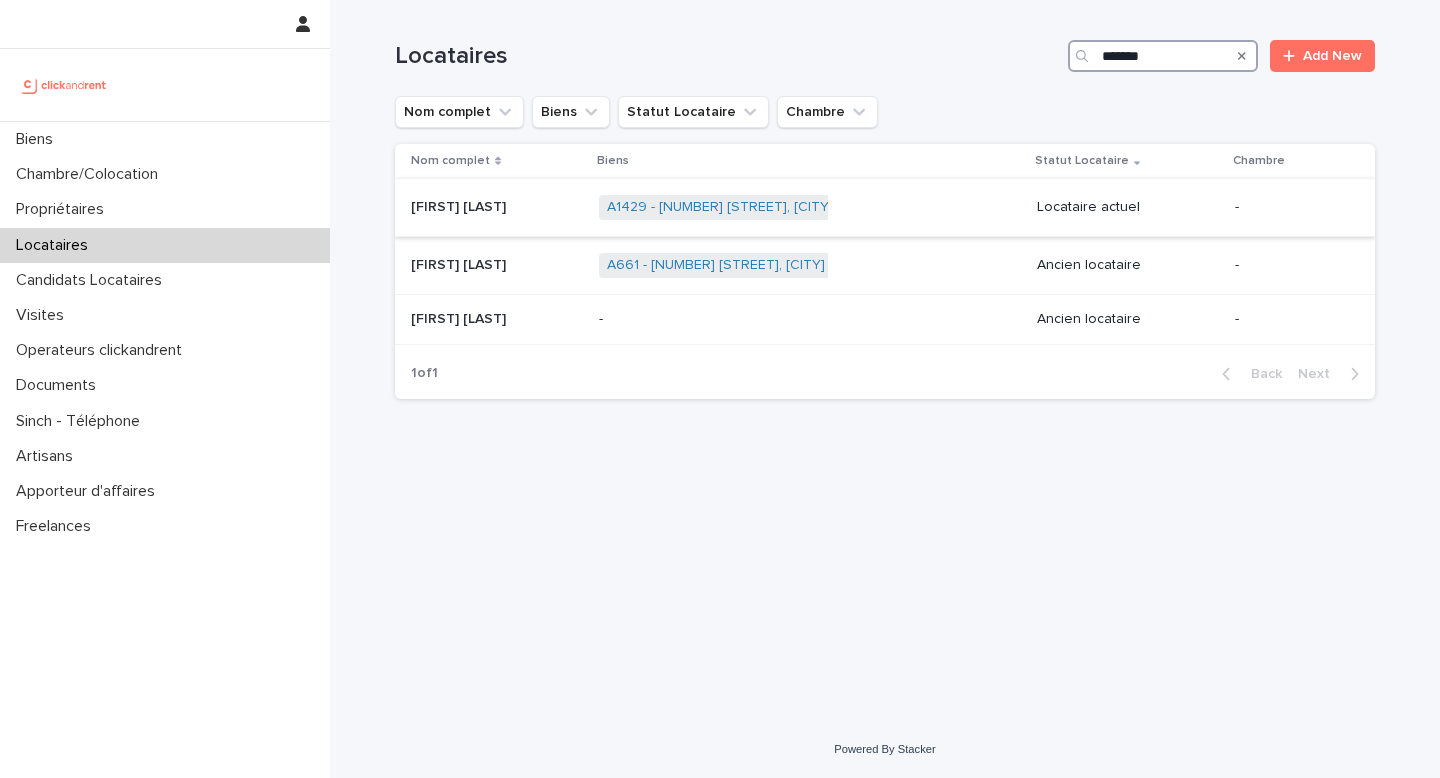 type on "******" 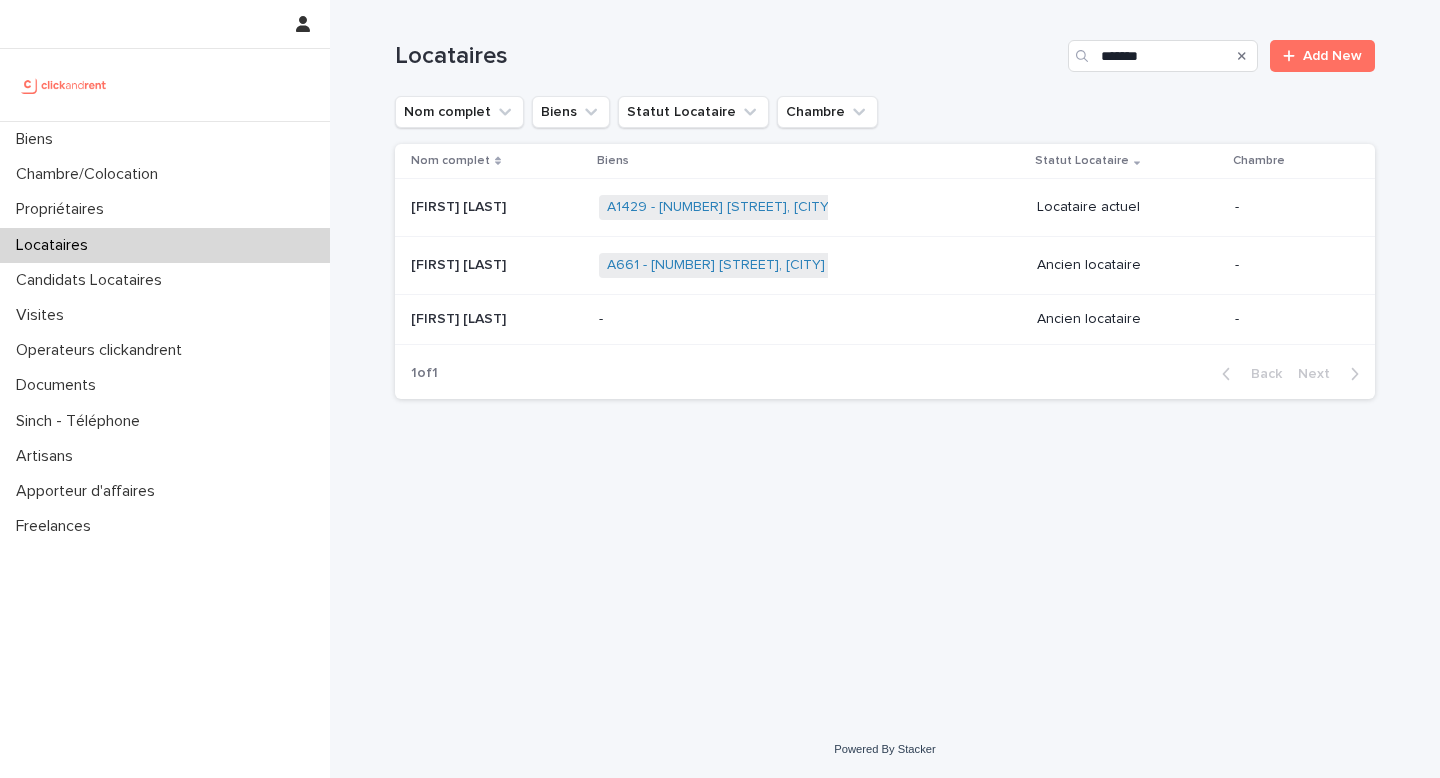 click on "A1429 - [NUMBER] [STREET], [CITY] [POSTAL_CODE]" at bounding box center [775, 207] 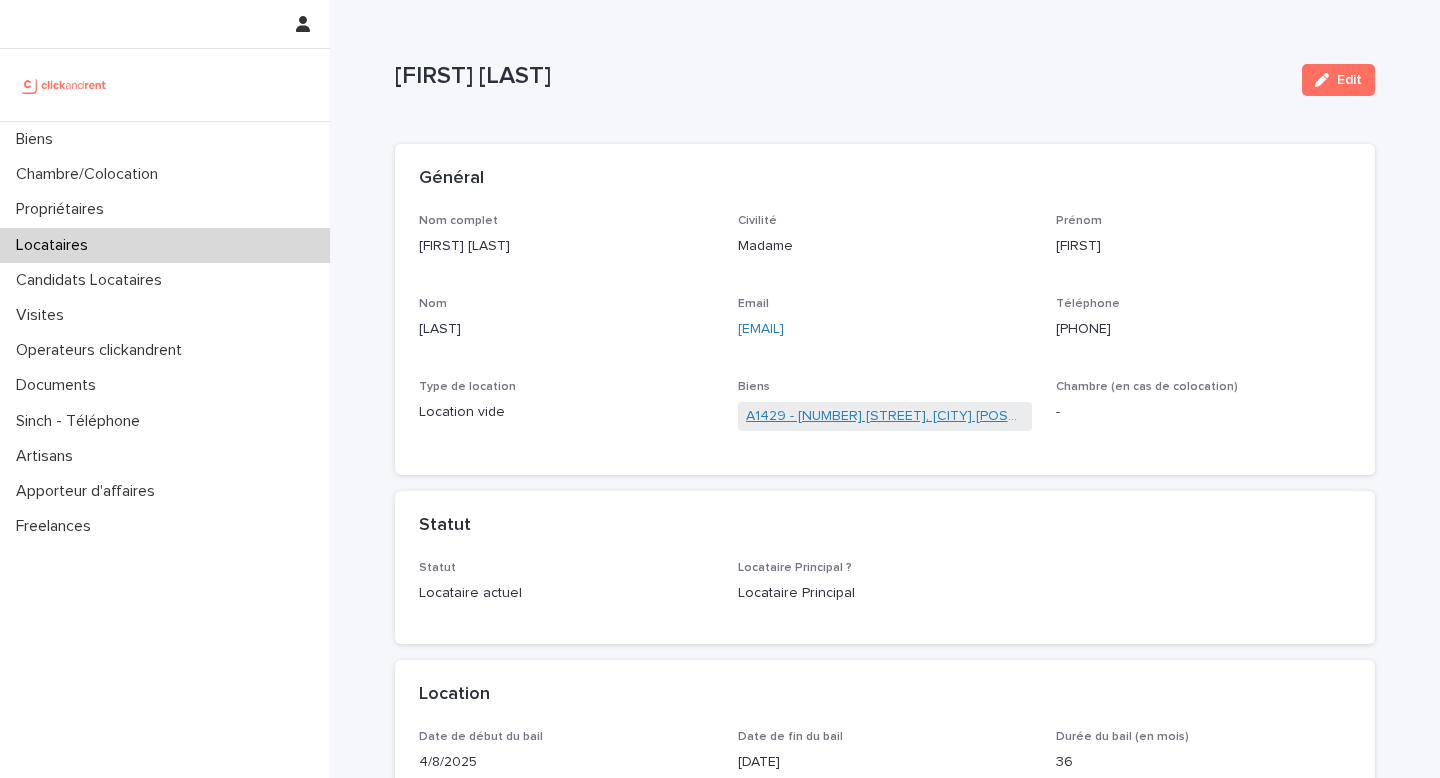 click on "A1429 - [NUMBER] [STREET], [CITY] [POSTAL_CODE]" at bounding box center (885, 416) 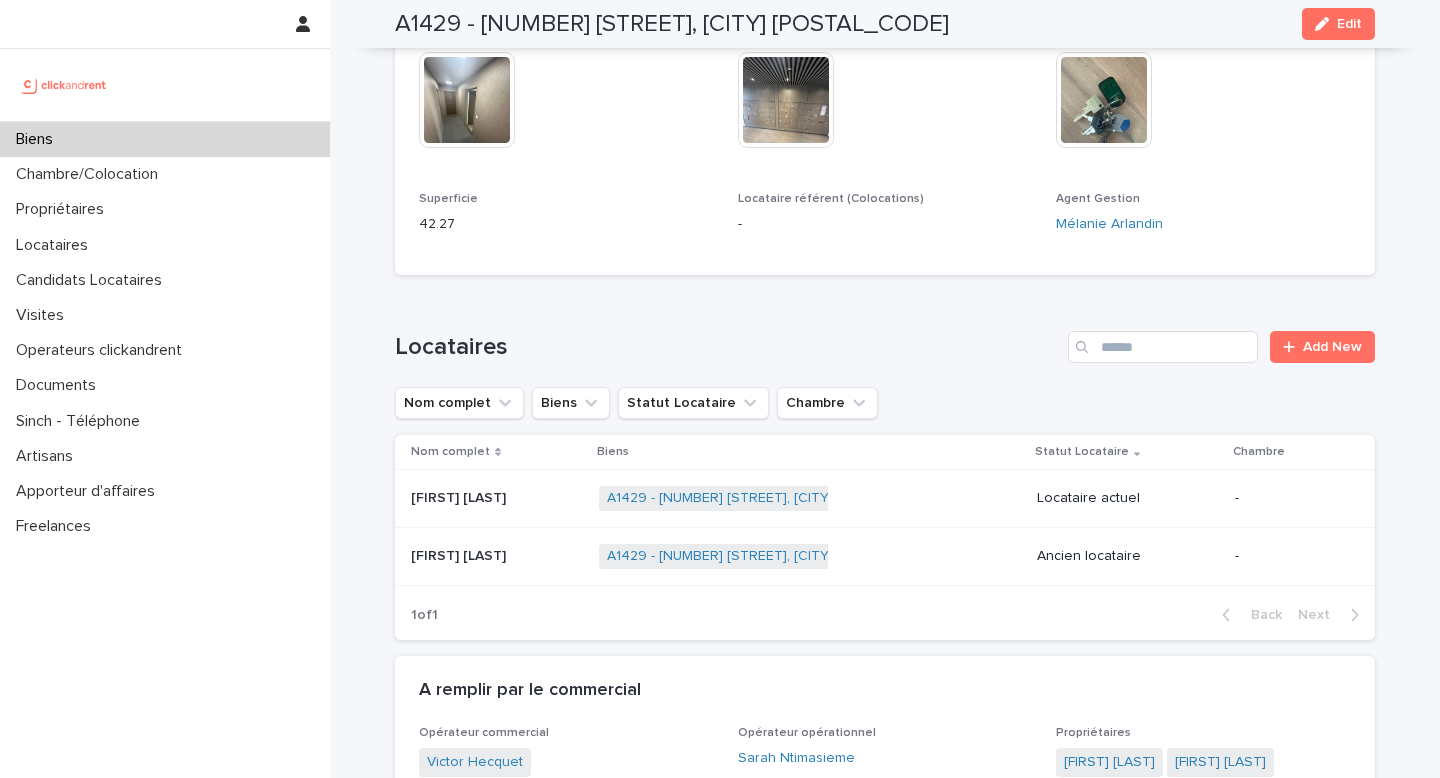 scroll, scrollTop: 710, scrollLeft: 0, axis: vertical 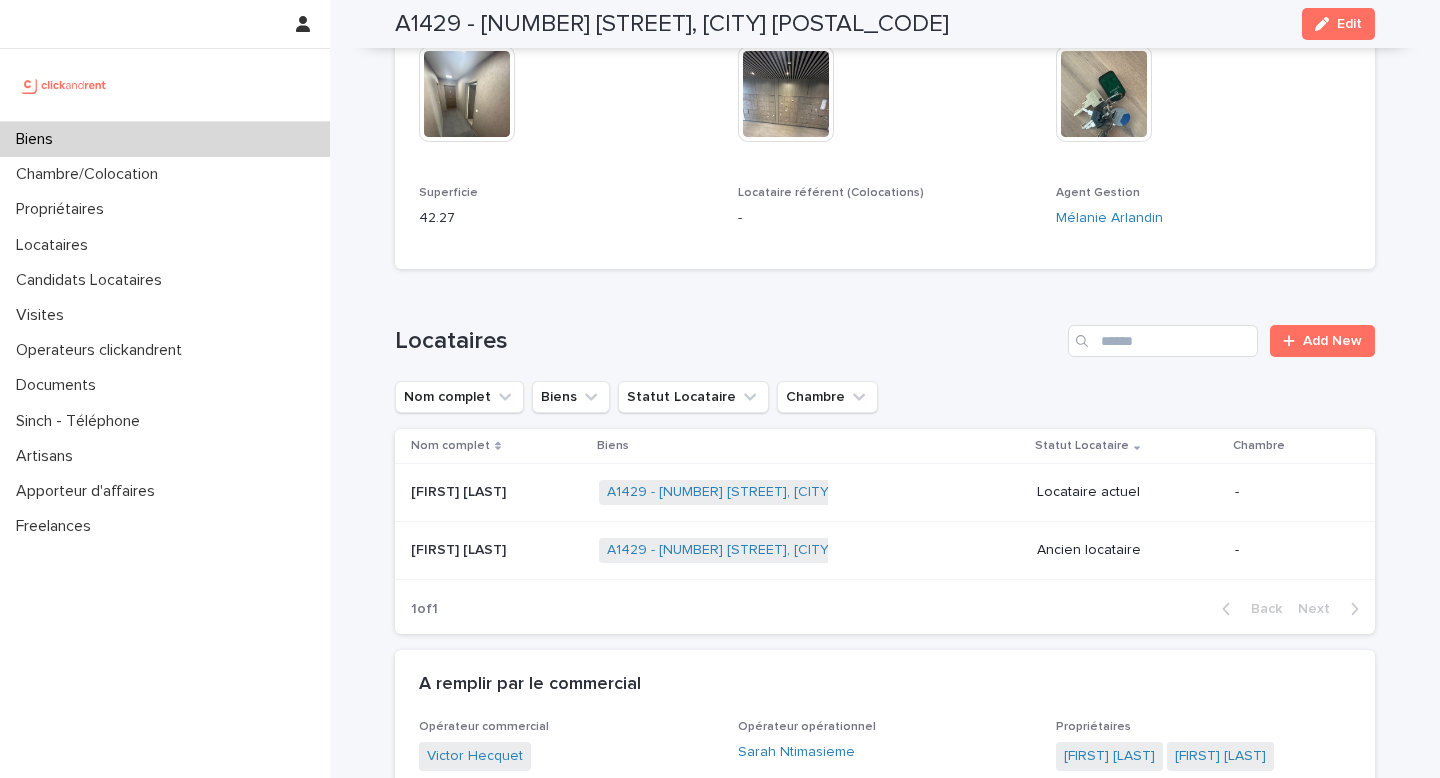 click on "A1429 - [NUMBER] [STREET], [CITY] [POSTAL_CODE]" at bounding box center (672, 24) 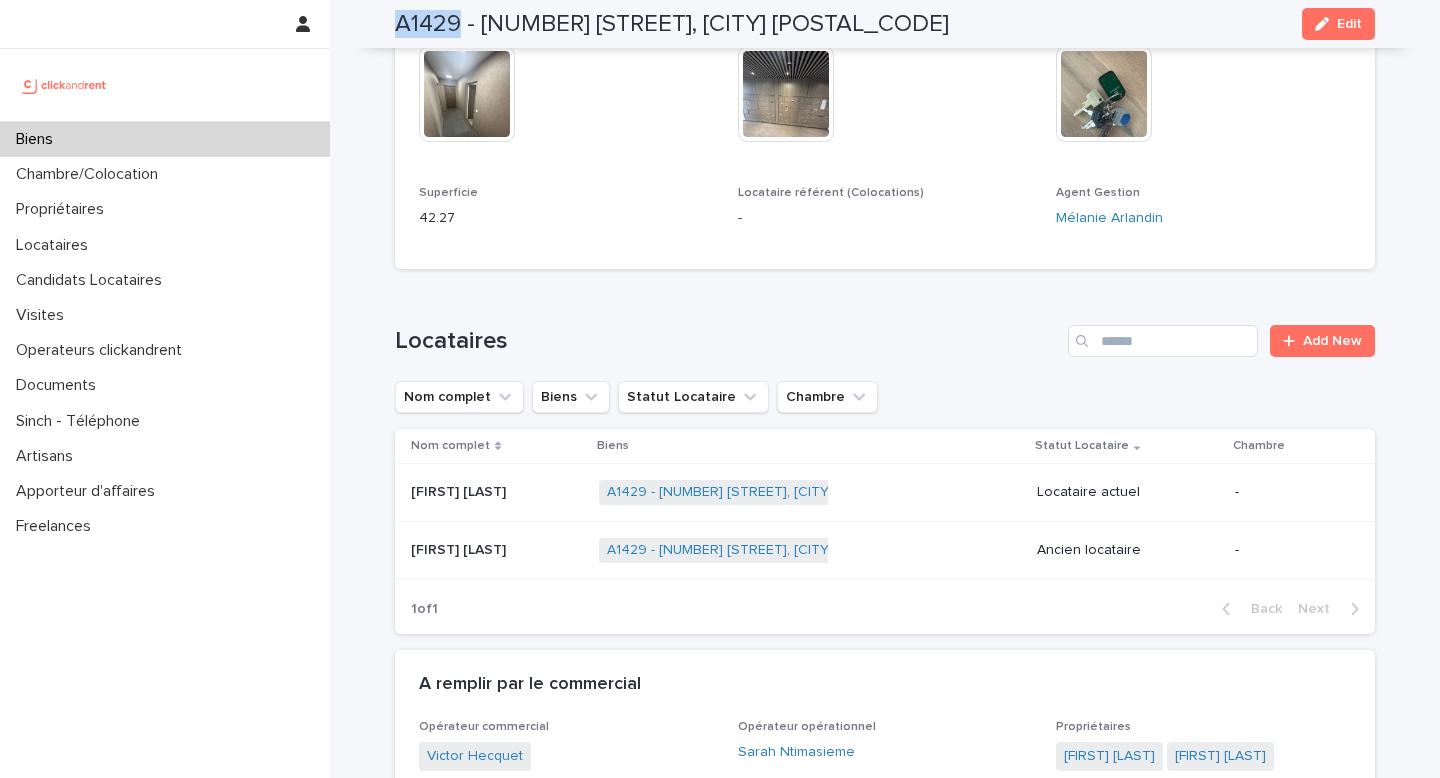 click on "A1429 - [NUMBER] [STREET], [CITY] [POSTAL_CODE]" at bounding box center (672, 24) 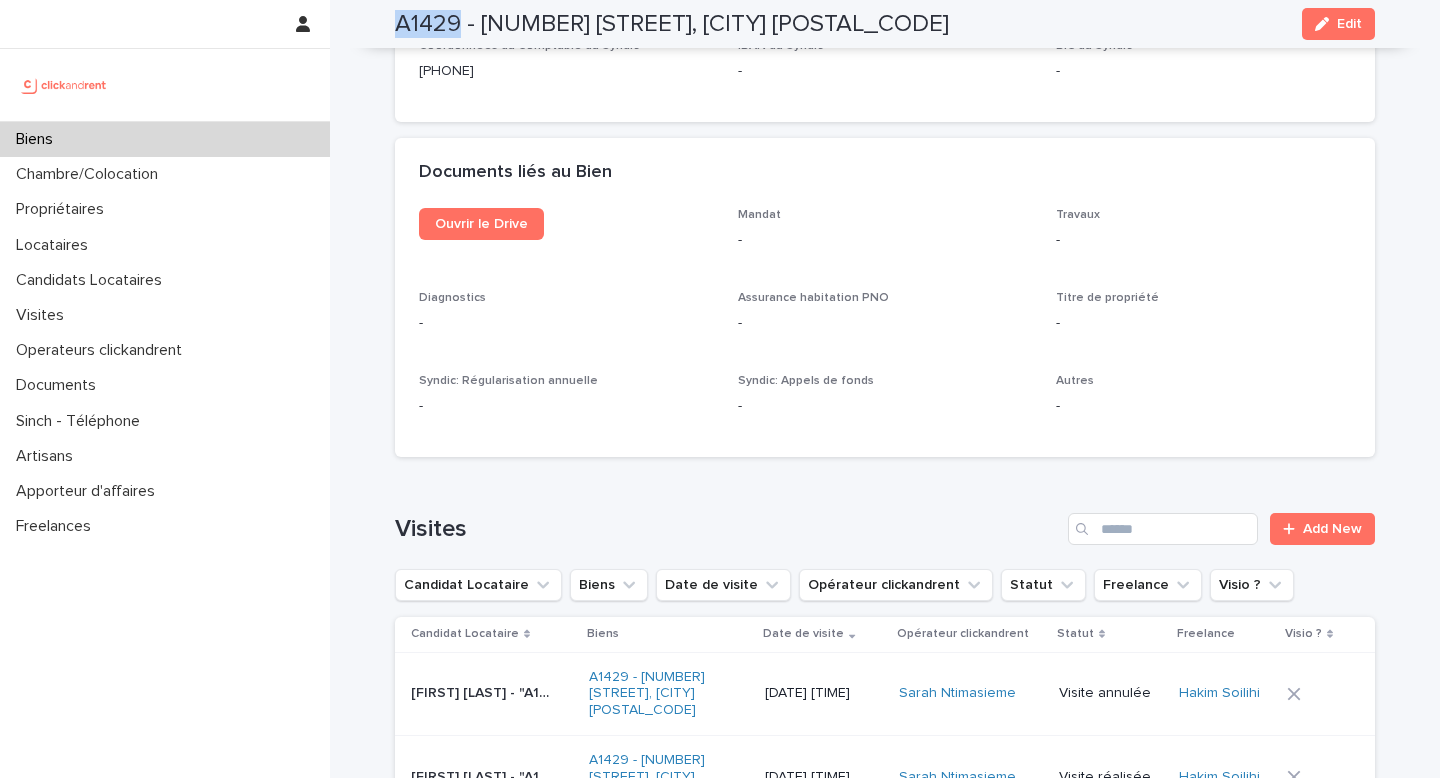 scroll, scrollTop: 7113, scrollLeft: 0, axis: vertical 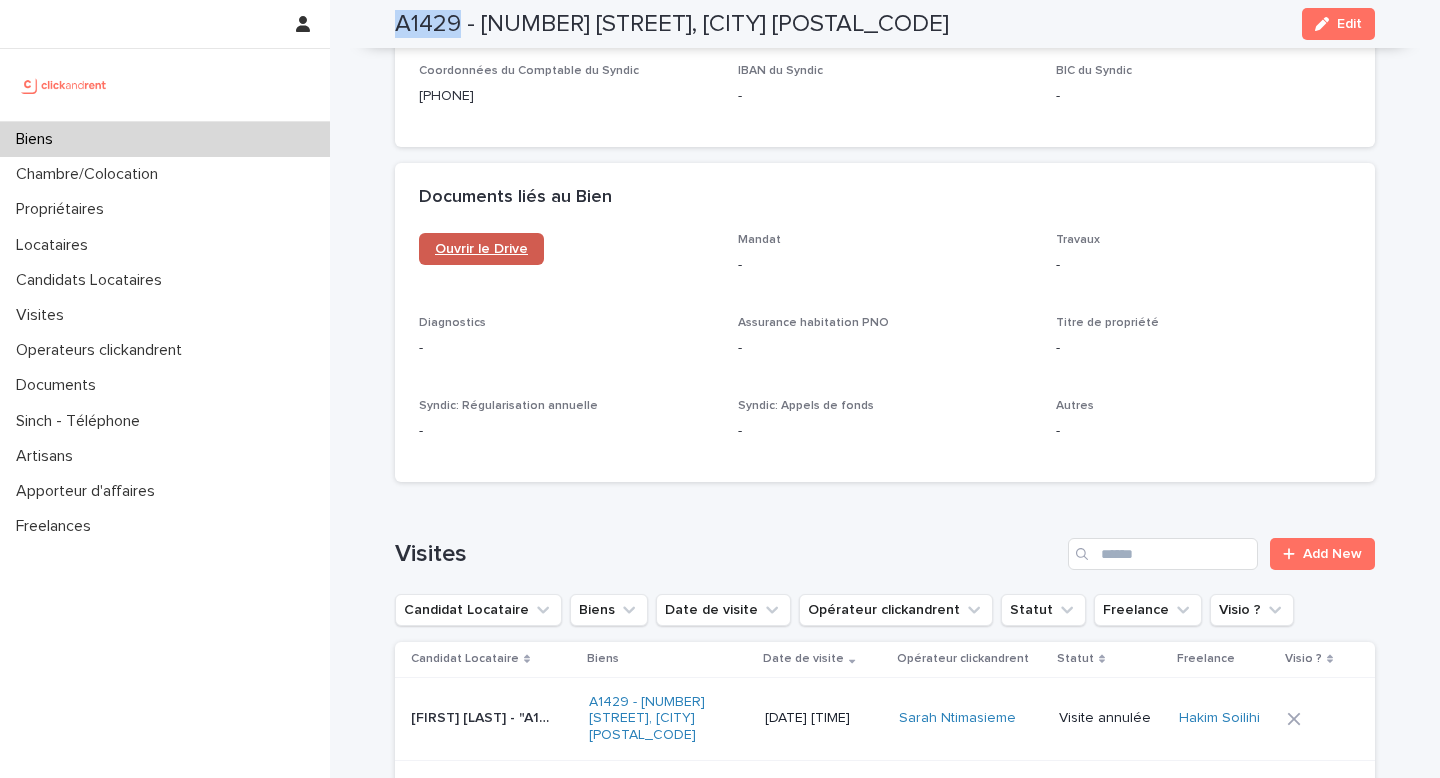click on "Ouvrir le Drive" at bounding box center [481, 249] 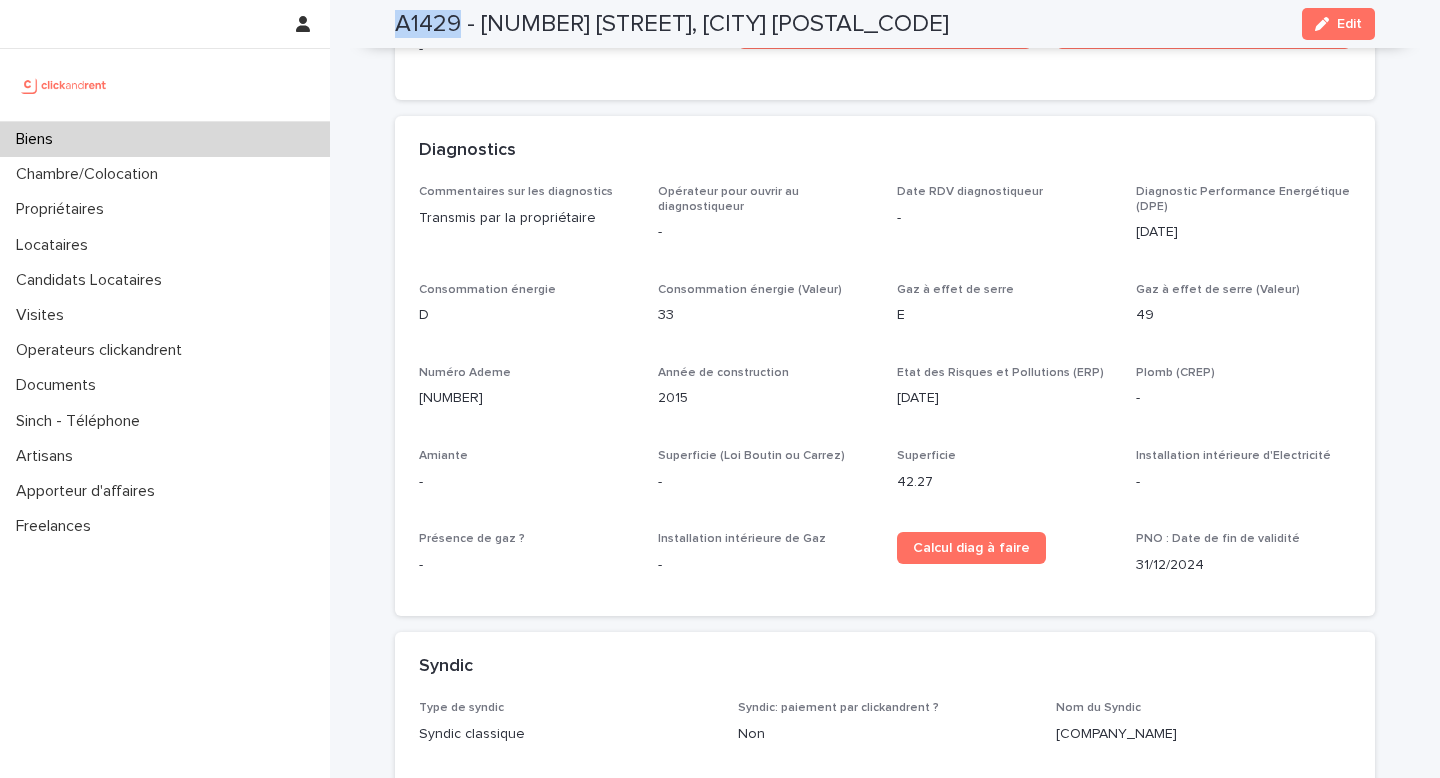 scroll, scrollTop: 6025, scrollLeft: 0, axis: vertical 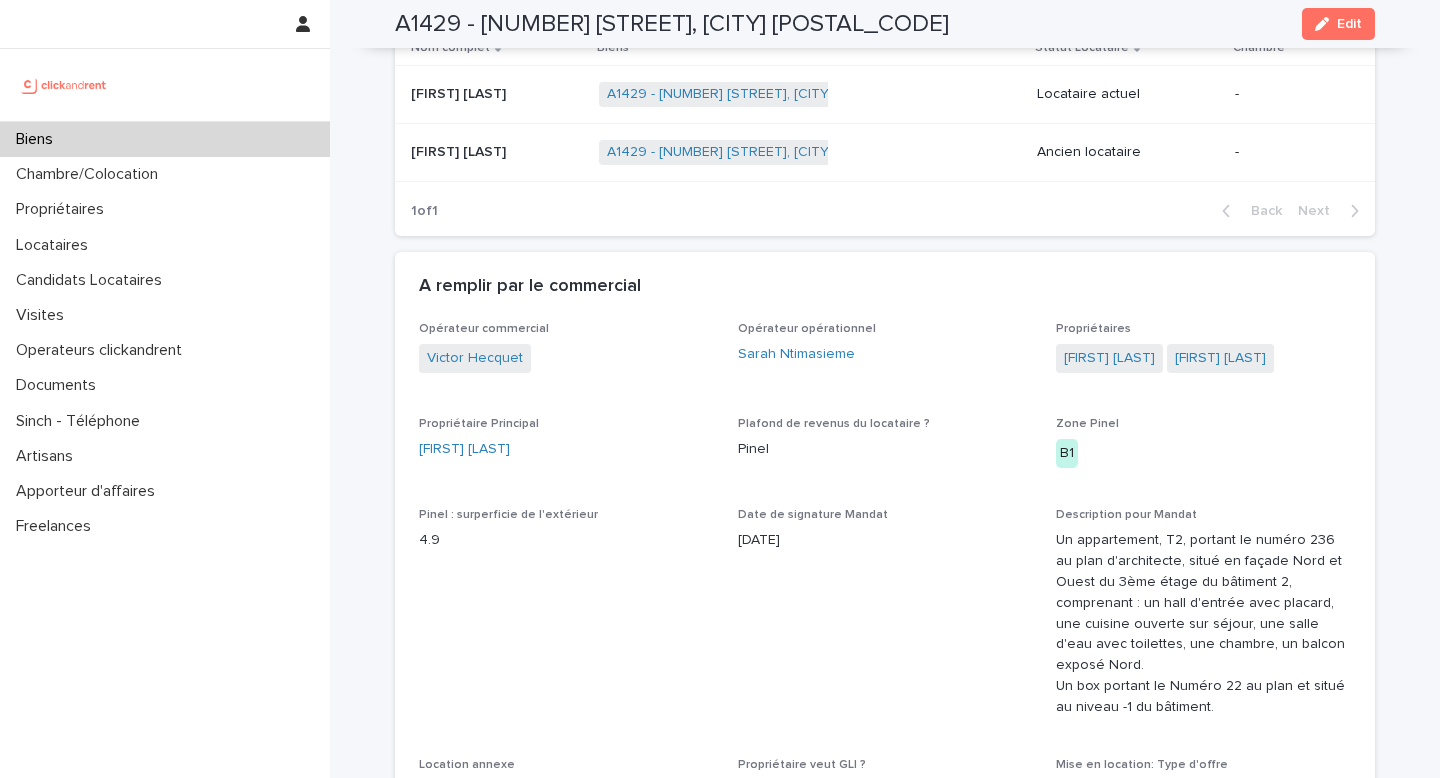 click at bounding box center [497, 94] 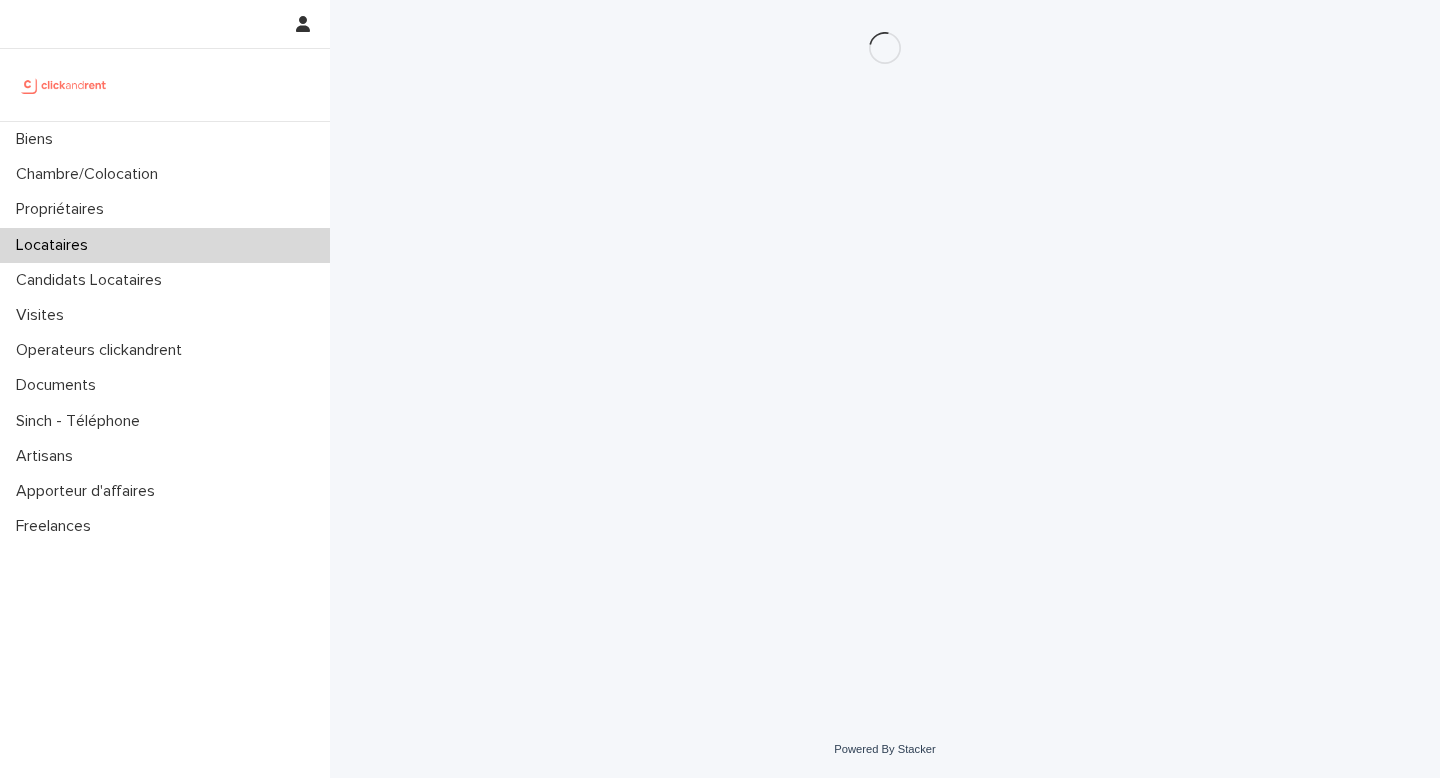 scroll, scrollTop: 0, scrollLeft: 0, axis: both 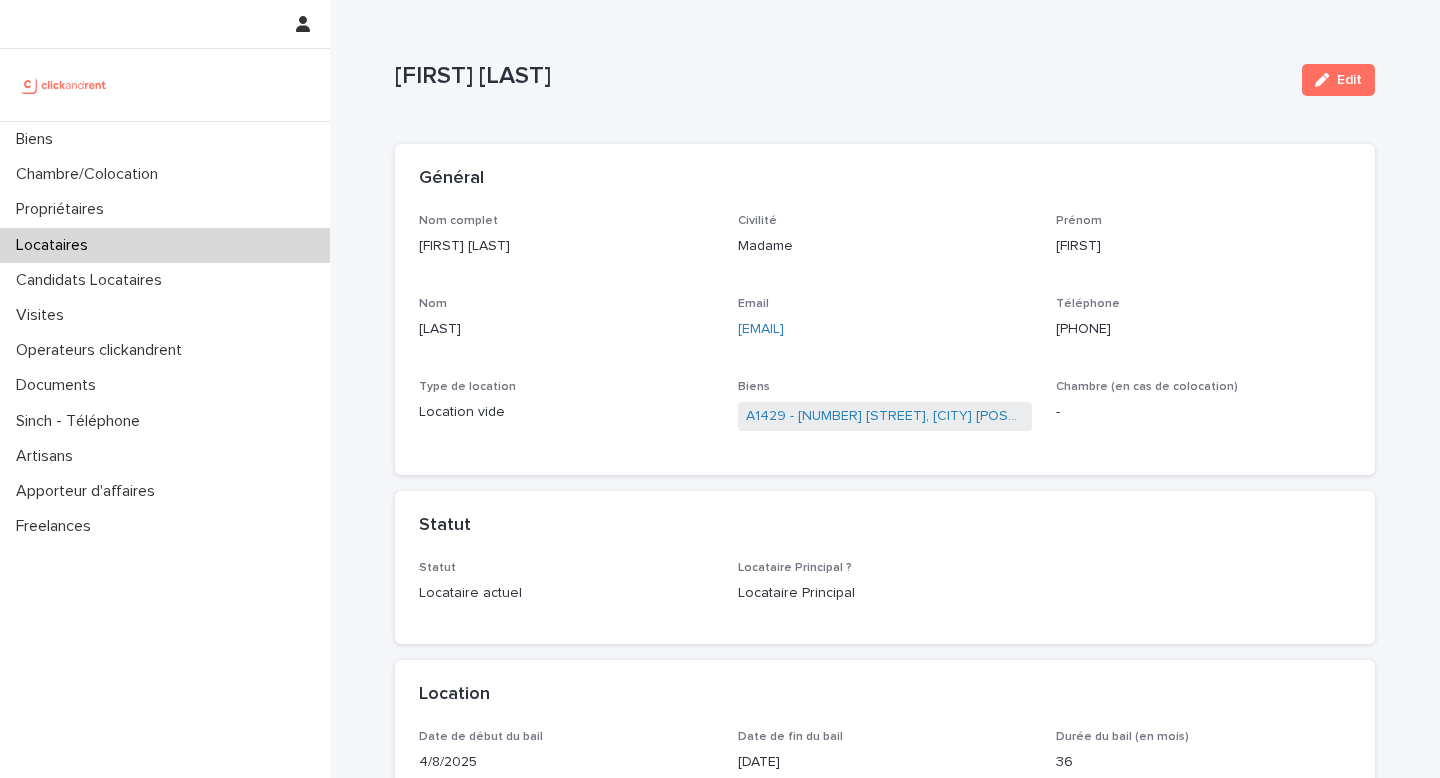 click on "[FIRST] [LAST]" at bounding box center [566, 246] 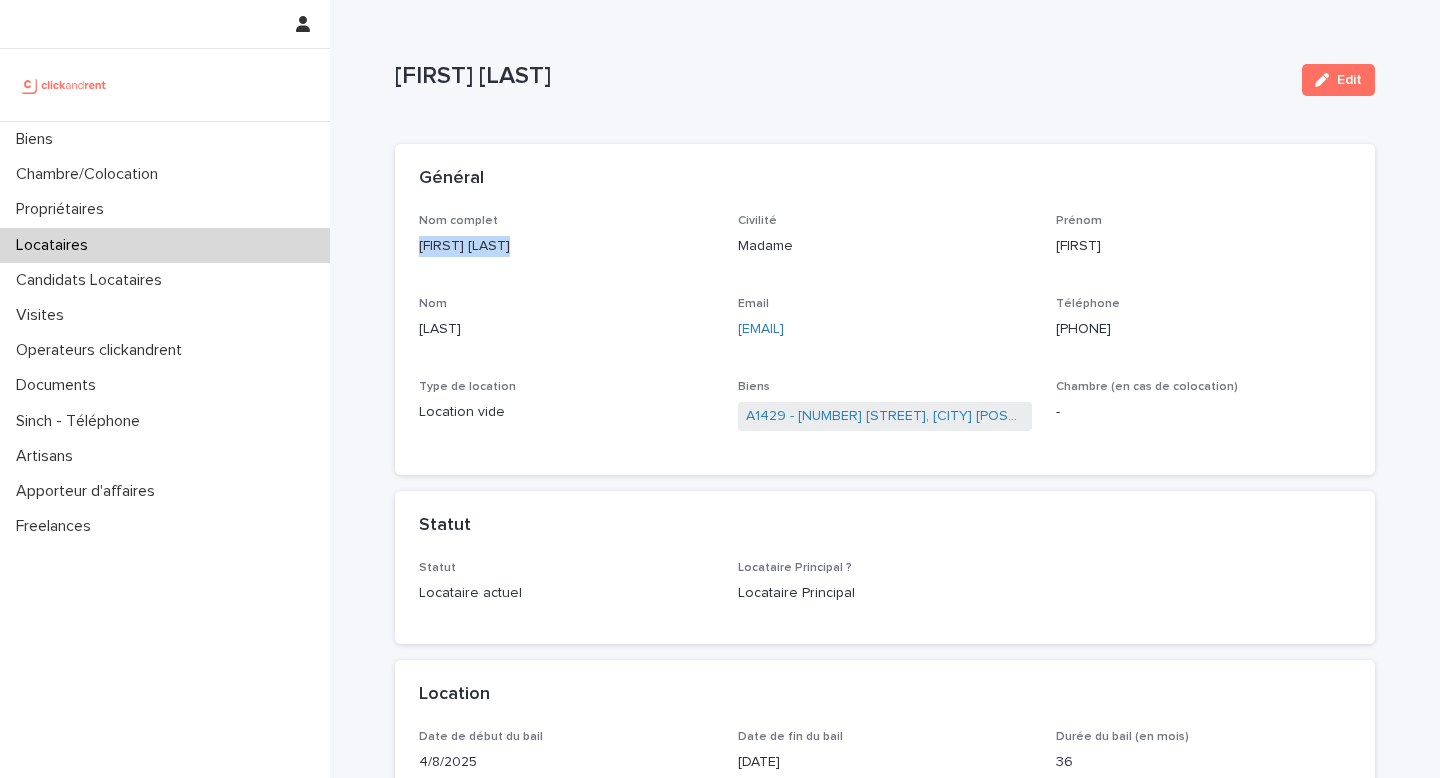 click on "[FIRST] [LAST]" at bounding box center [566, 246] 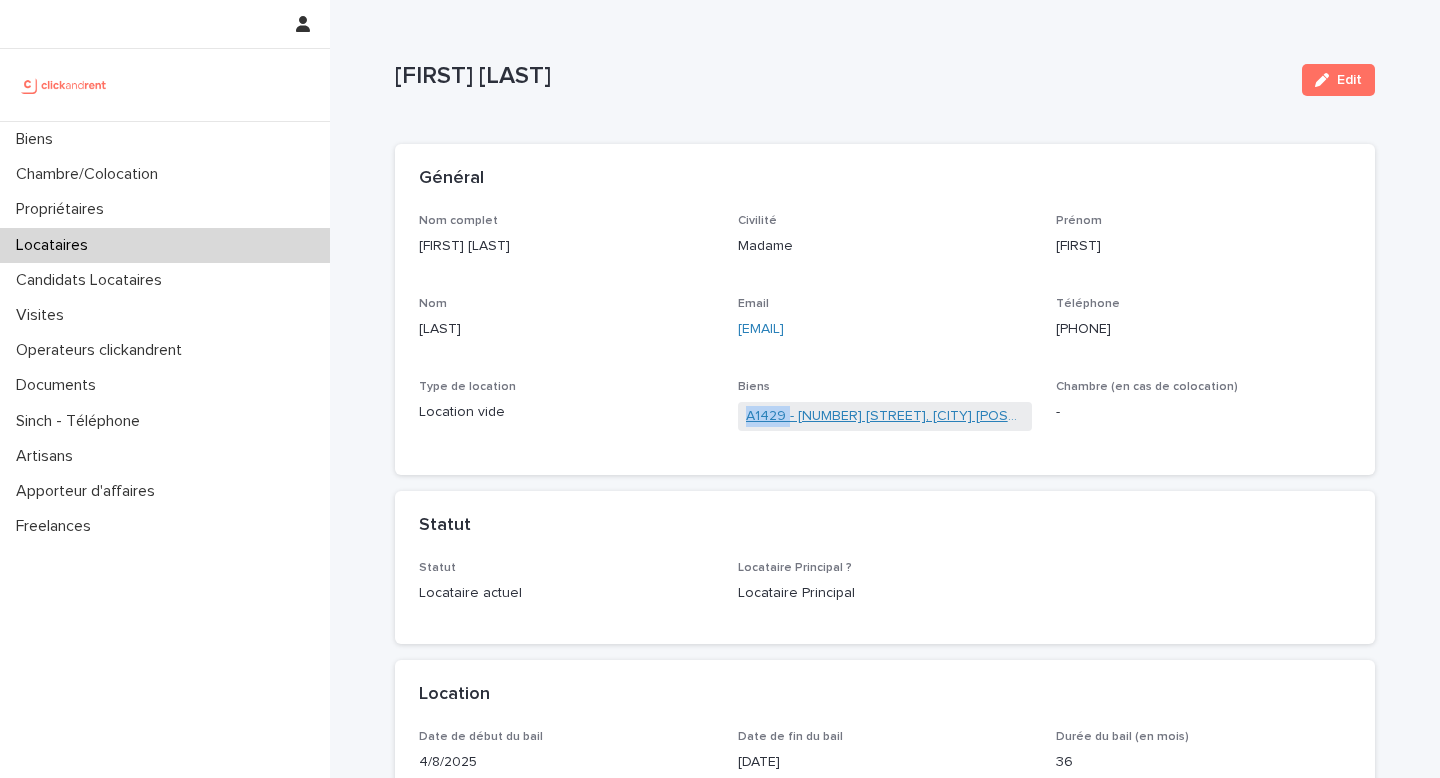 drag, startPoint x: 742, startPoint y: 410, endPoint x: 786, endPoint y: 413, distance: 44.102154 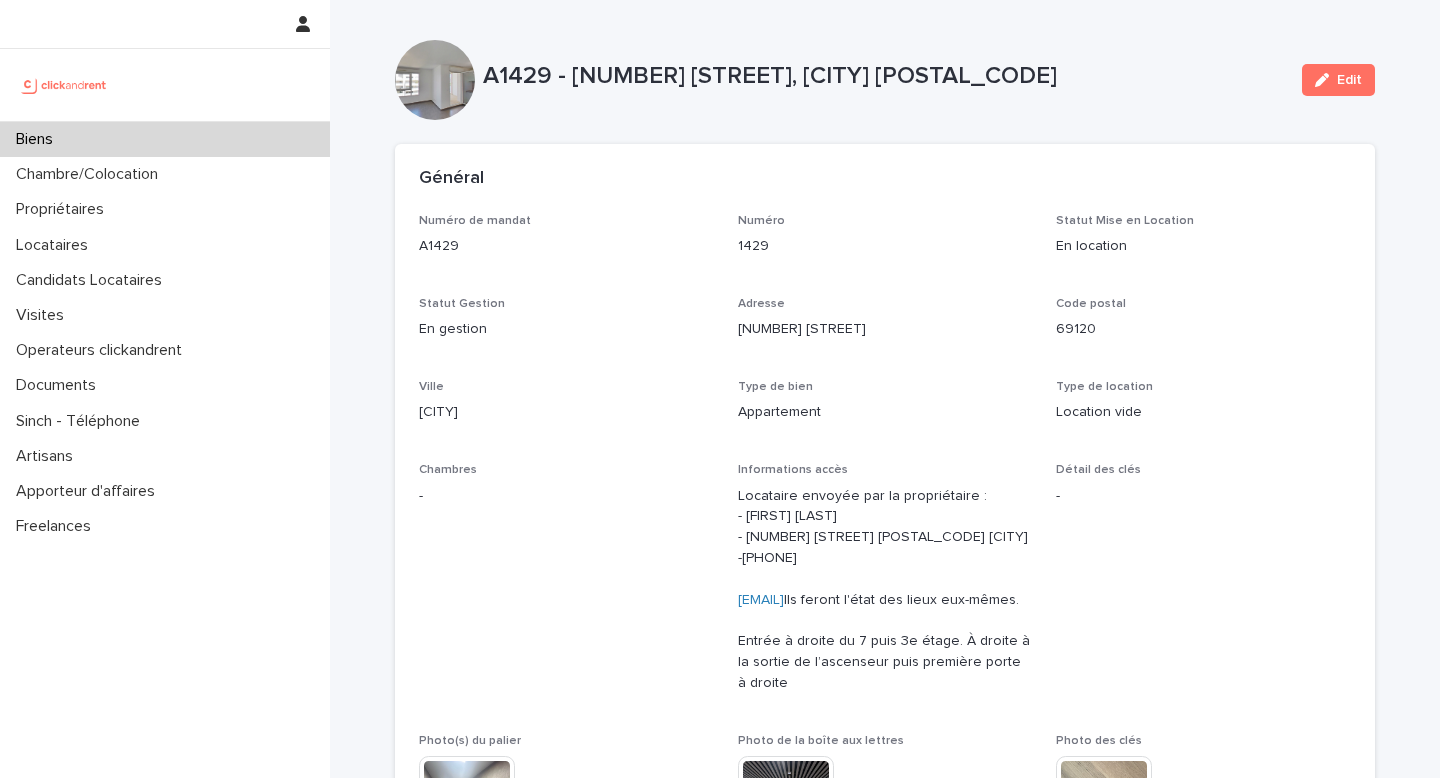 click on "A1429 - [NUMBER] [STREET], [CITY] [POSTAL_CODE]" at bounding box center (884, 76) 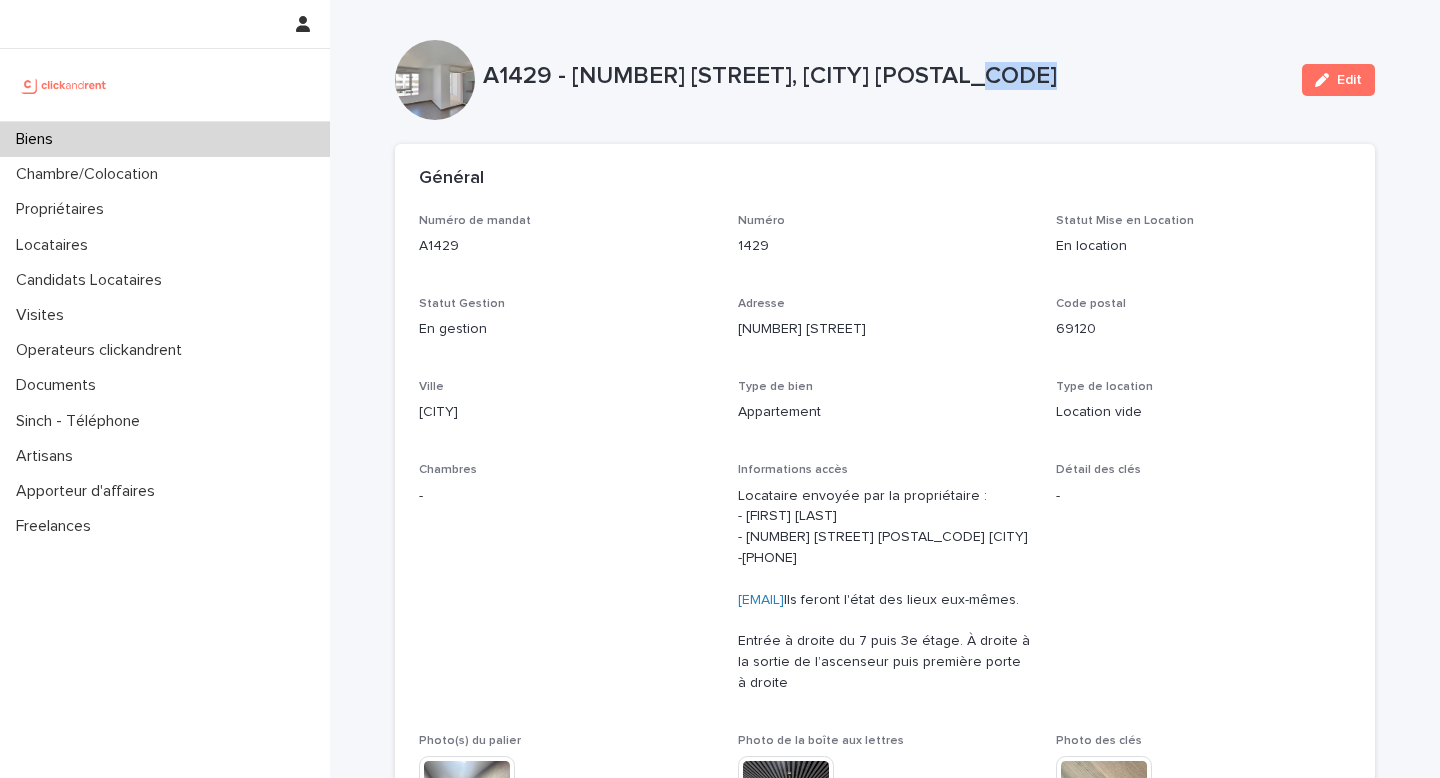 click on "A1429 - [NUMBER] [STREET], [CITY] [POSTAL_CODE]" at bounding box center (884, 76) 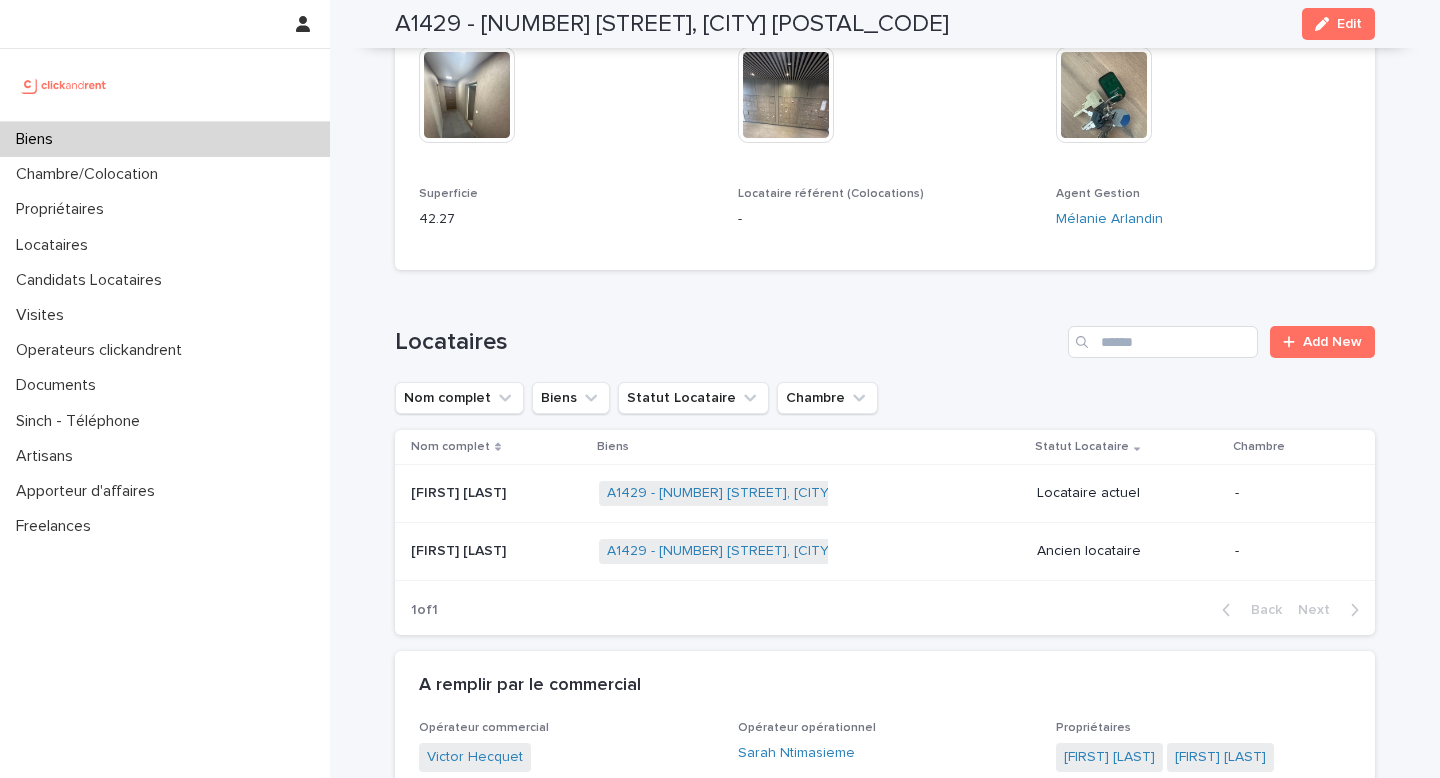 scroll, scrollTop: 828, scrollLeft: 0, axis: vertical 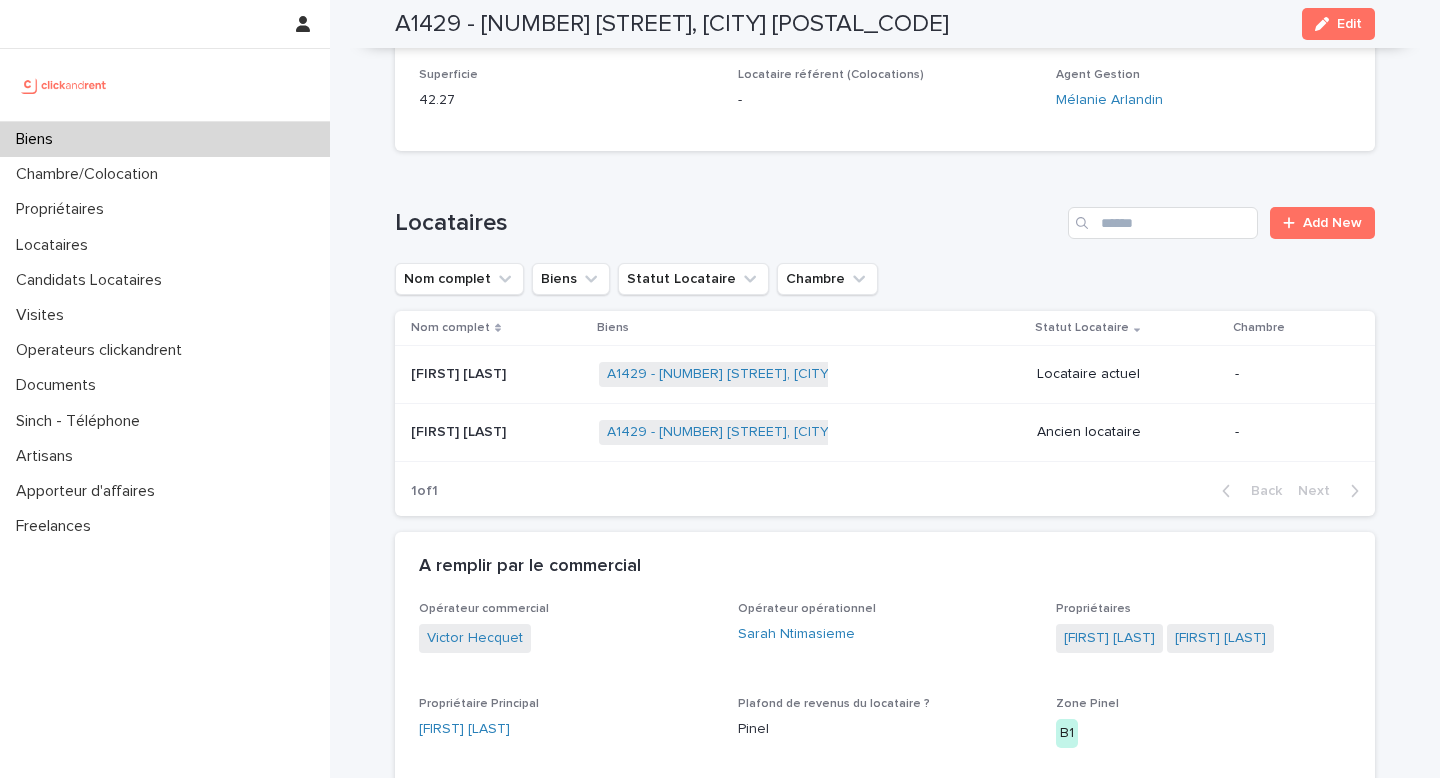 click on "[FIRST] [LAST] [FIRST] [LAST]" at bounding box center (497, 374) 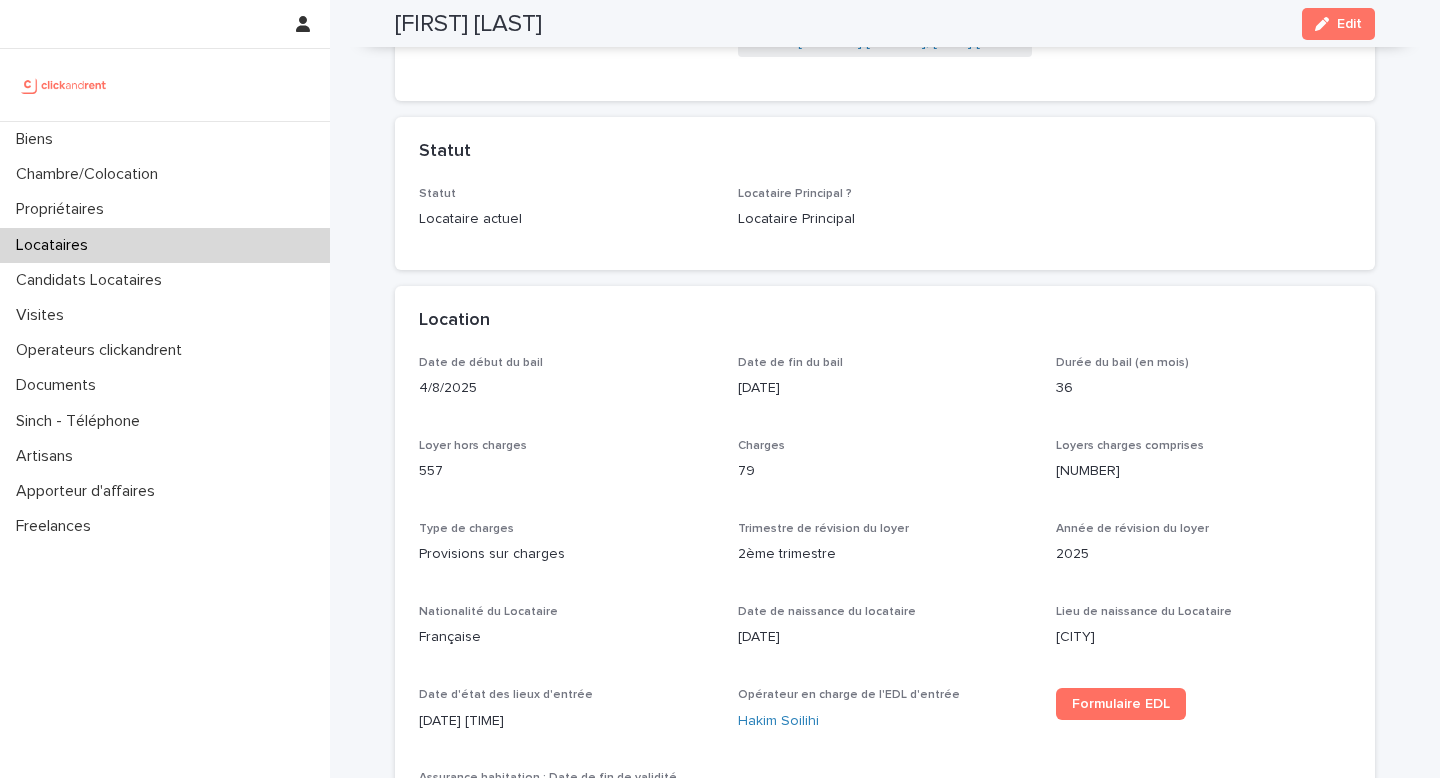 scroll, scrollTop: 0, scrollLeft: 0, axis: both 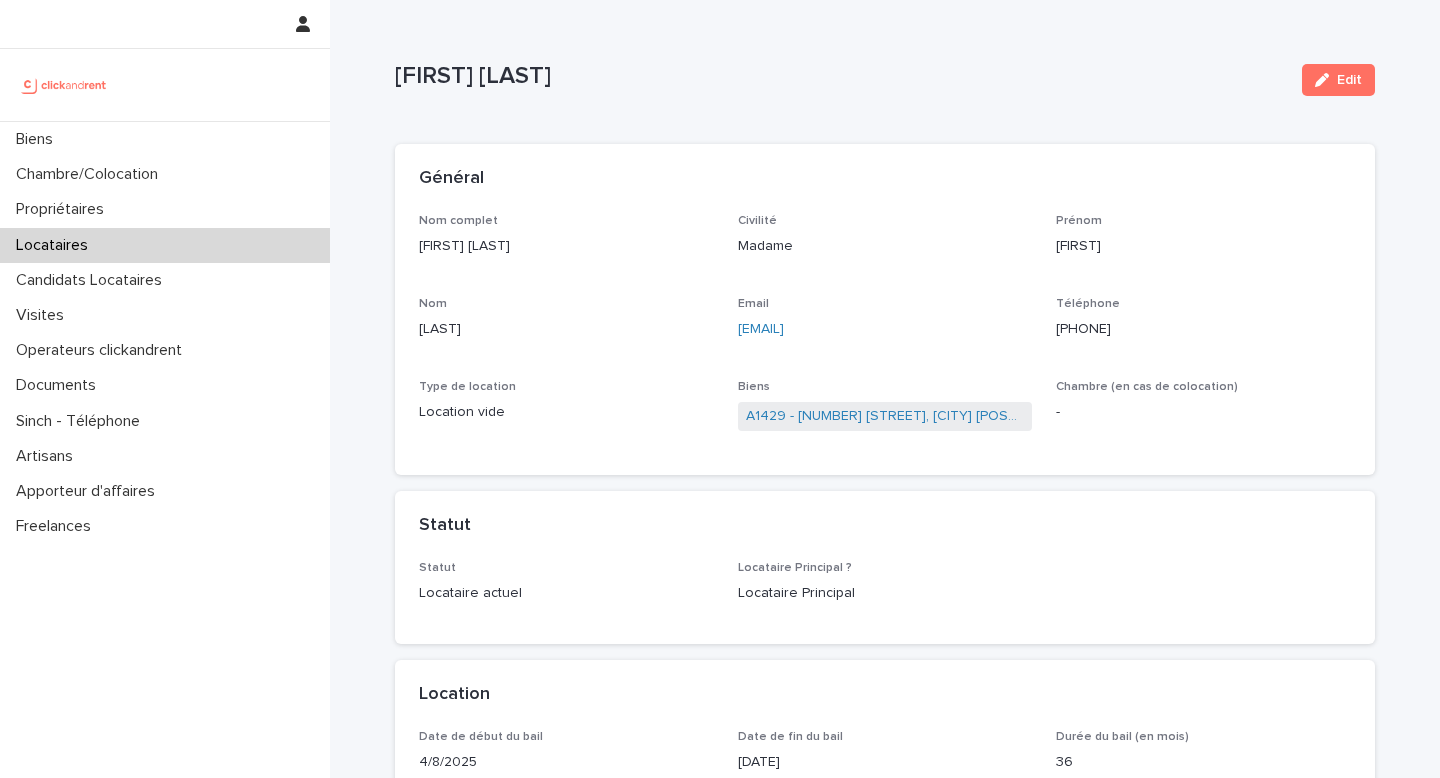 click on "[LAST]" at bounding box center (566, 329) 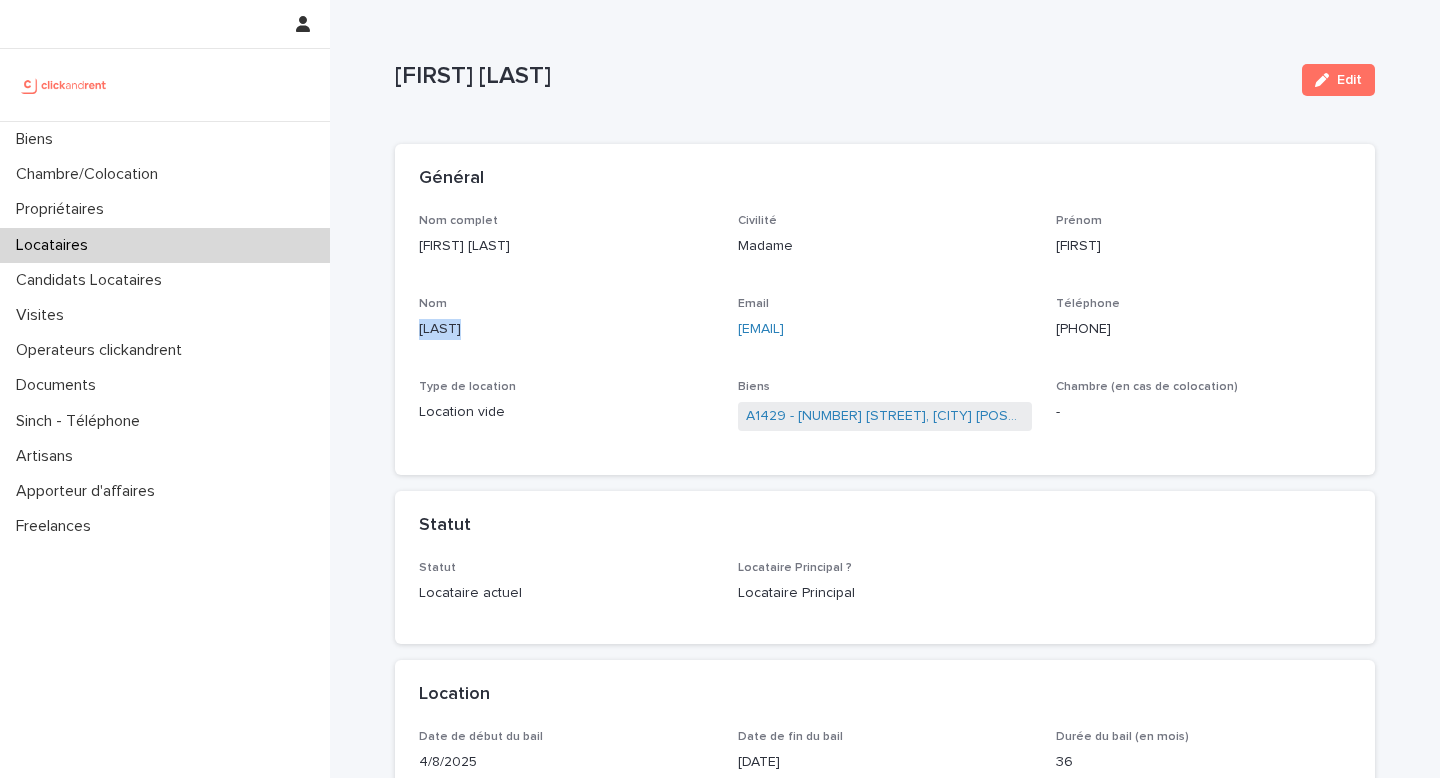 click on "[LAST]" at bounding box center [566, 329] 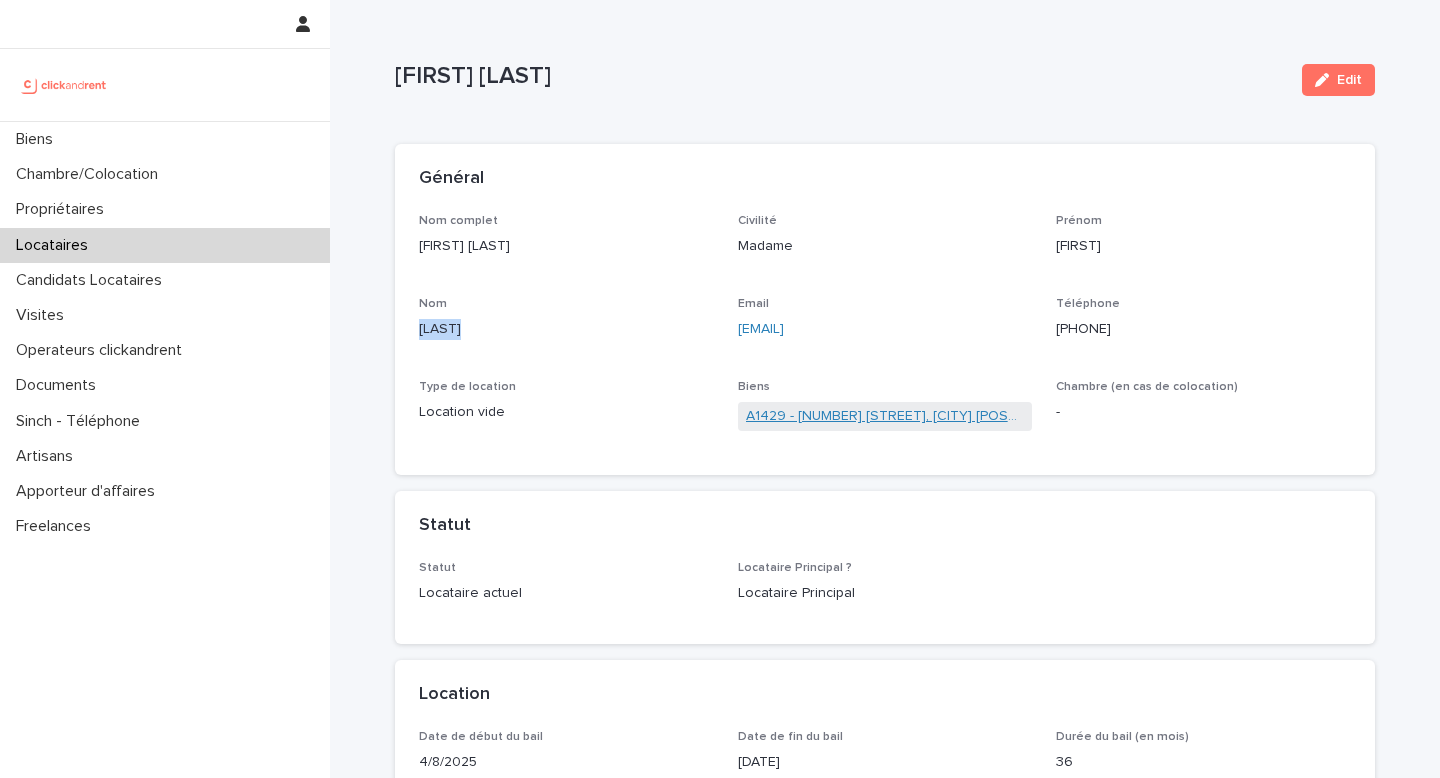 click on "A1429 - [NUMBER] [STREET], [CITY] [POSTAL_CODE]" at bounding box center [885, 416] 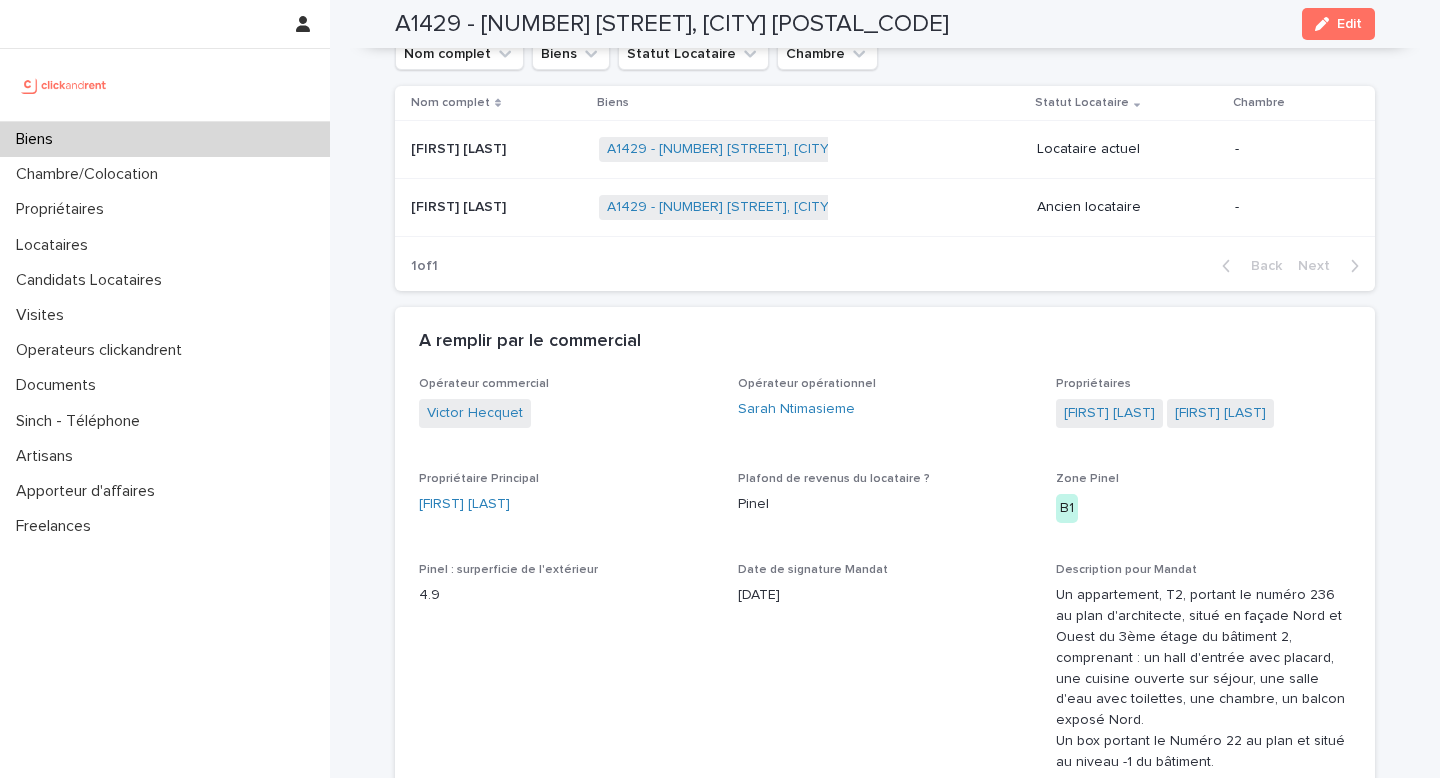 scroll, scrollTop: 1072, scrollLeft: 0, axis: vertical 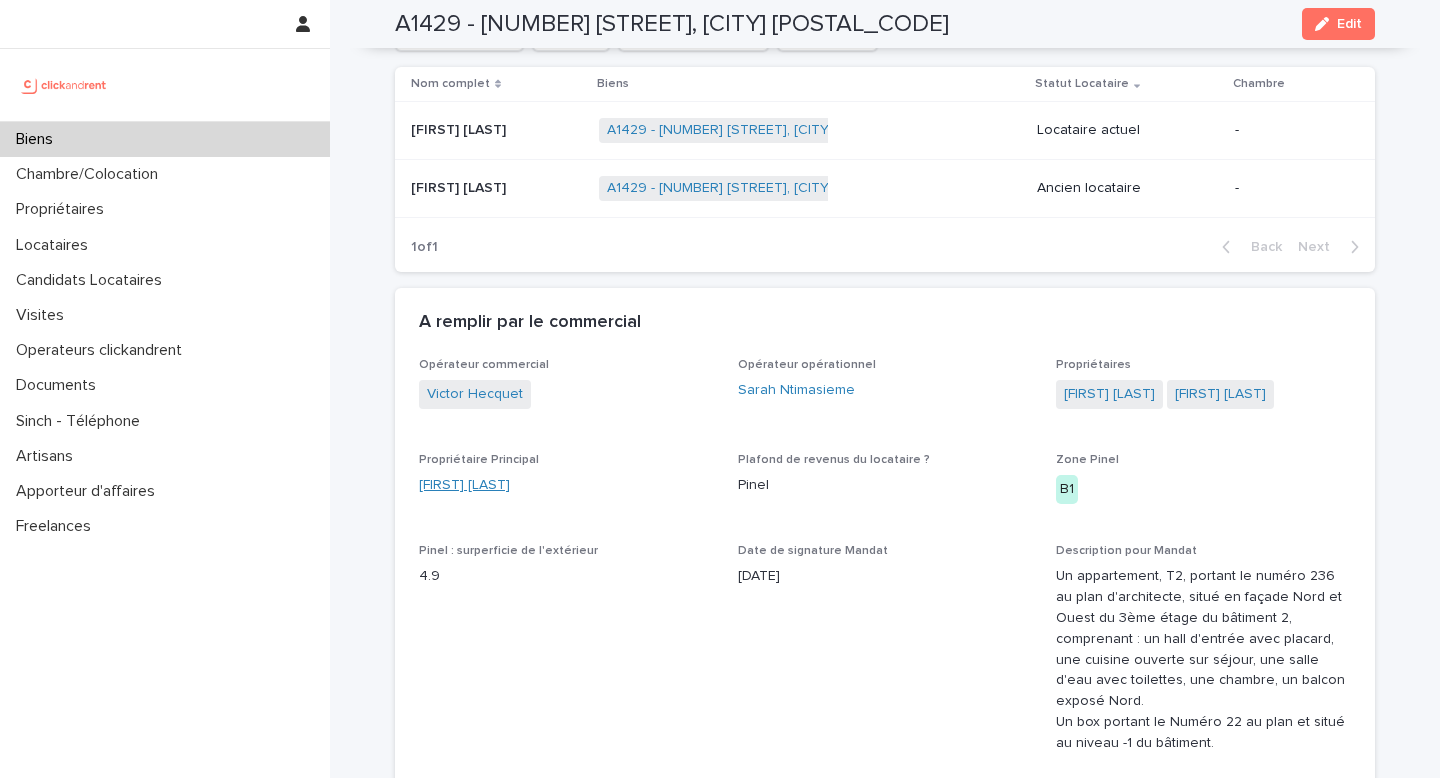 click on "[FIRST] [LAST]" at bounding box center [464, 485] 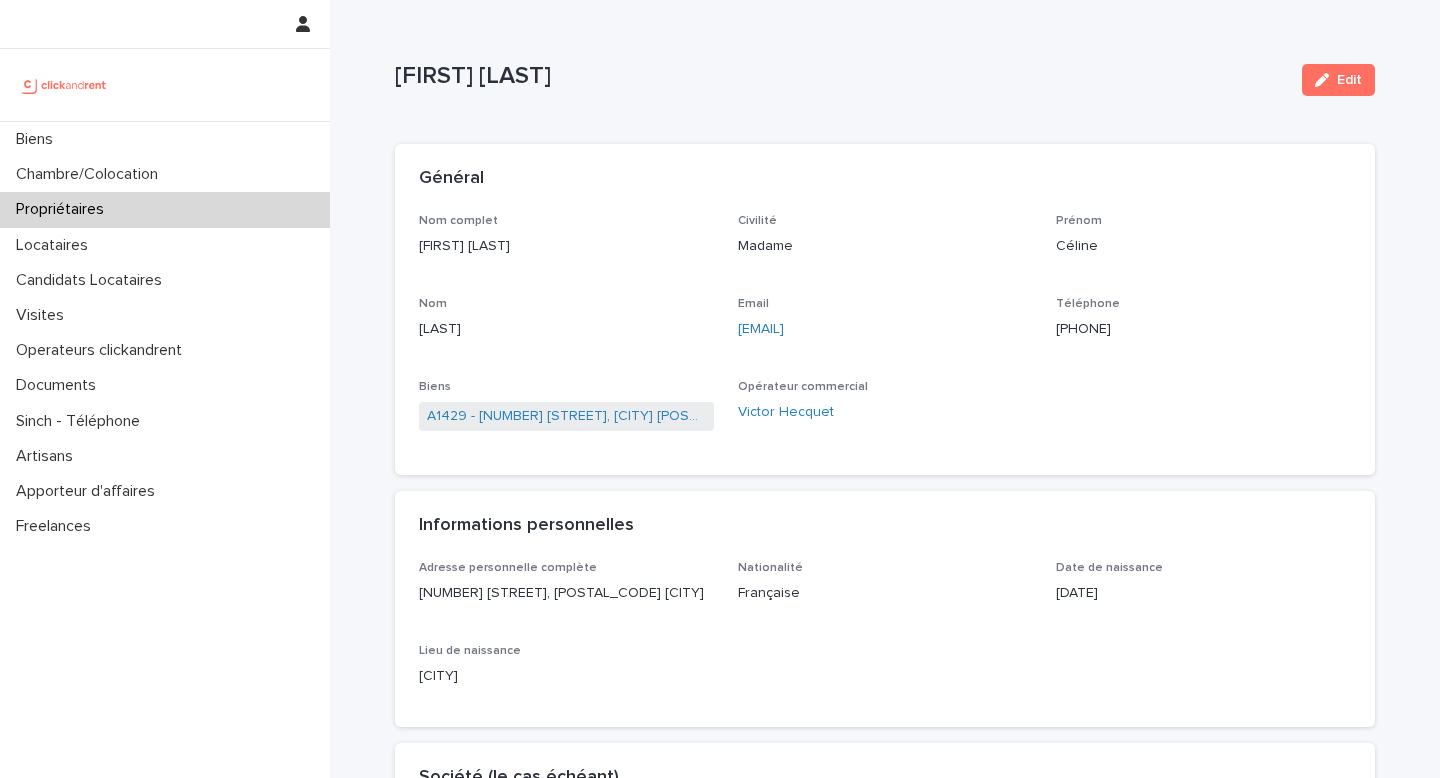 click on "A1429 - [NUMBER] [STREET], [CITY] [POSTAL_CODE]" at bounding box center (566, 416) 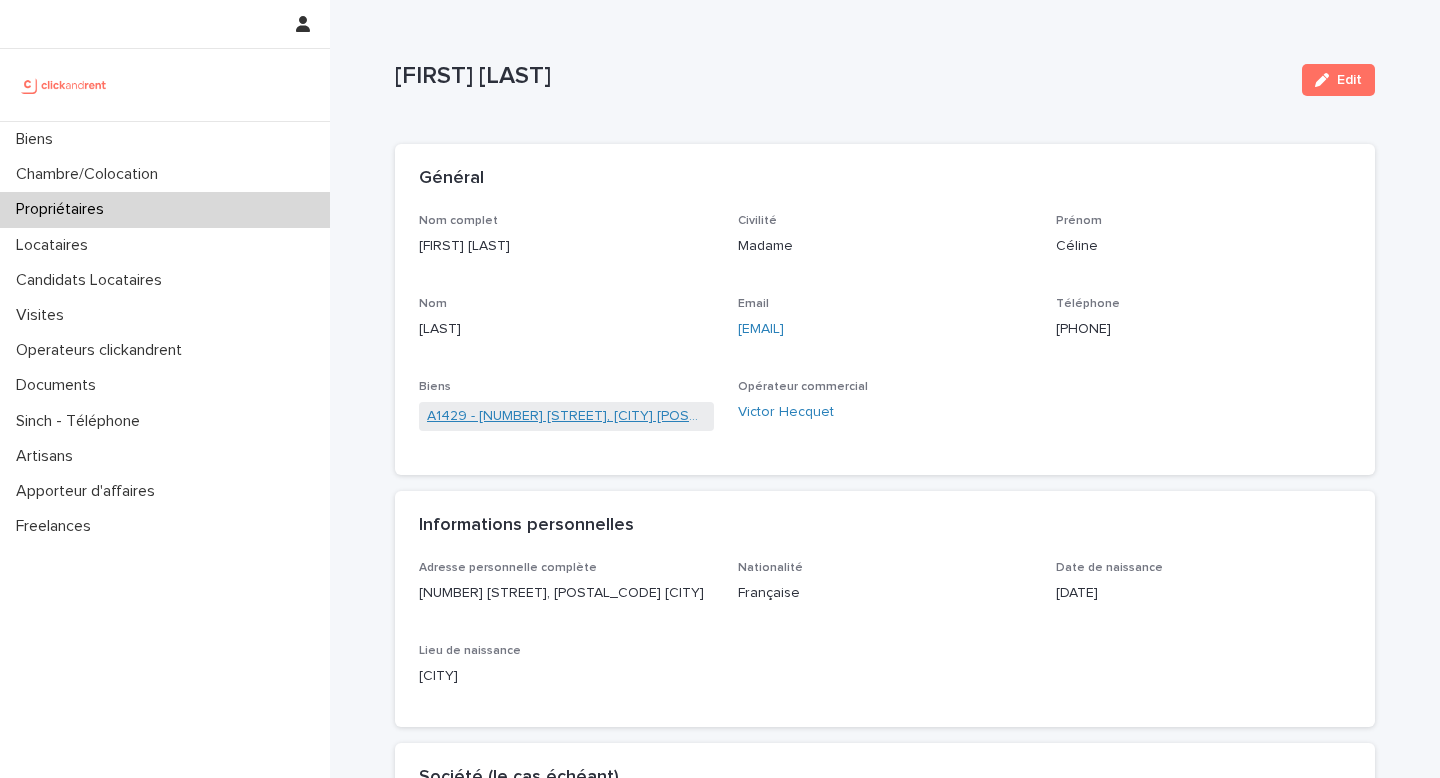click on "A1429 - [NUMBER] [STREET], [CITY] [POSTAL_CODE]" at bounding box center [566, 416] 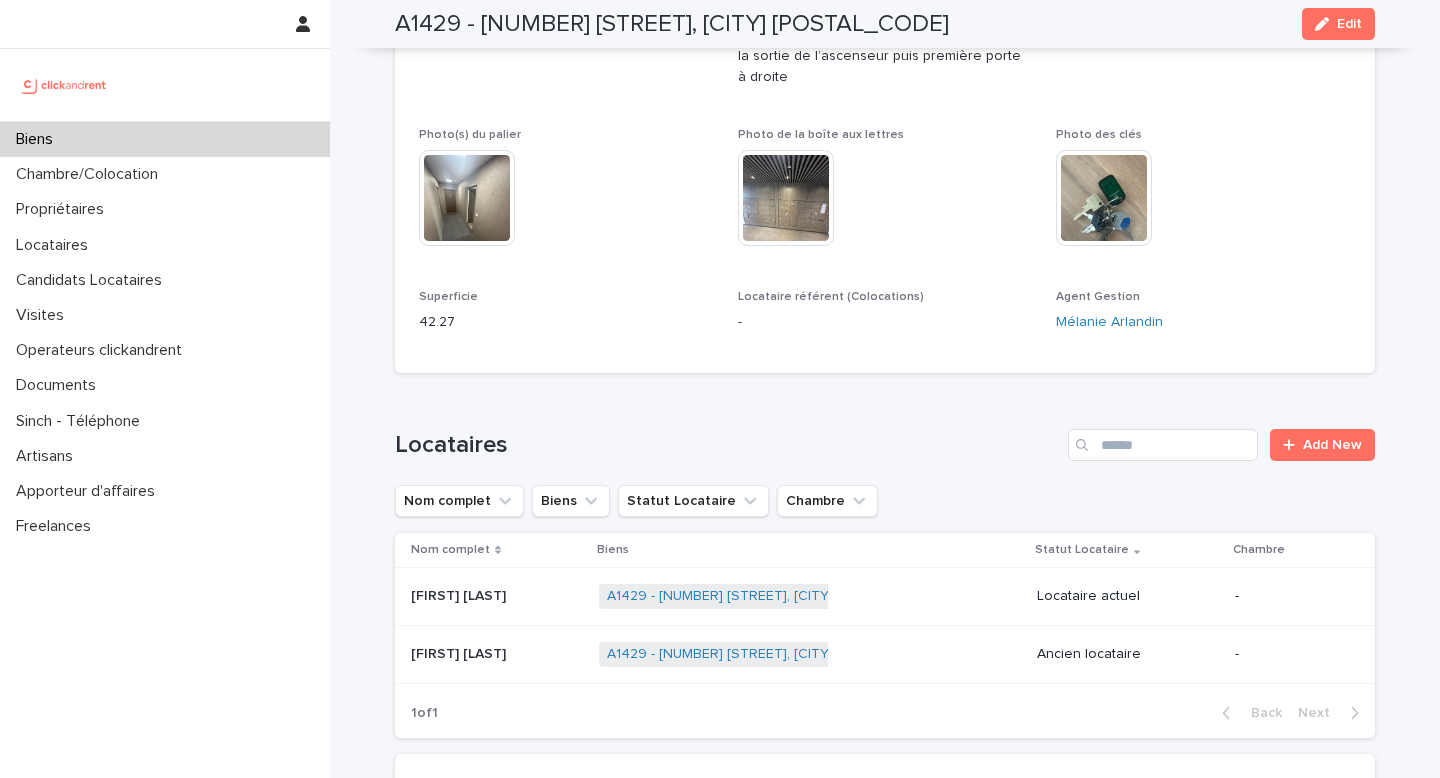 scroll, scrollTop: 932, scrollLeft: 0, axis: vertical 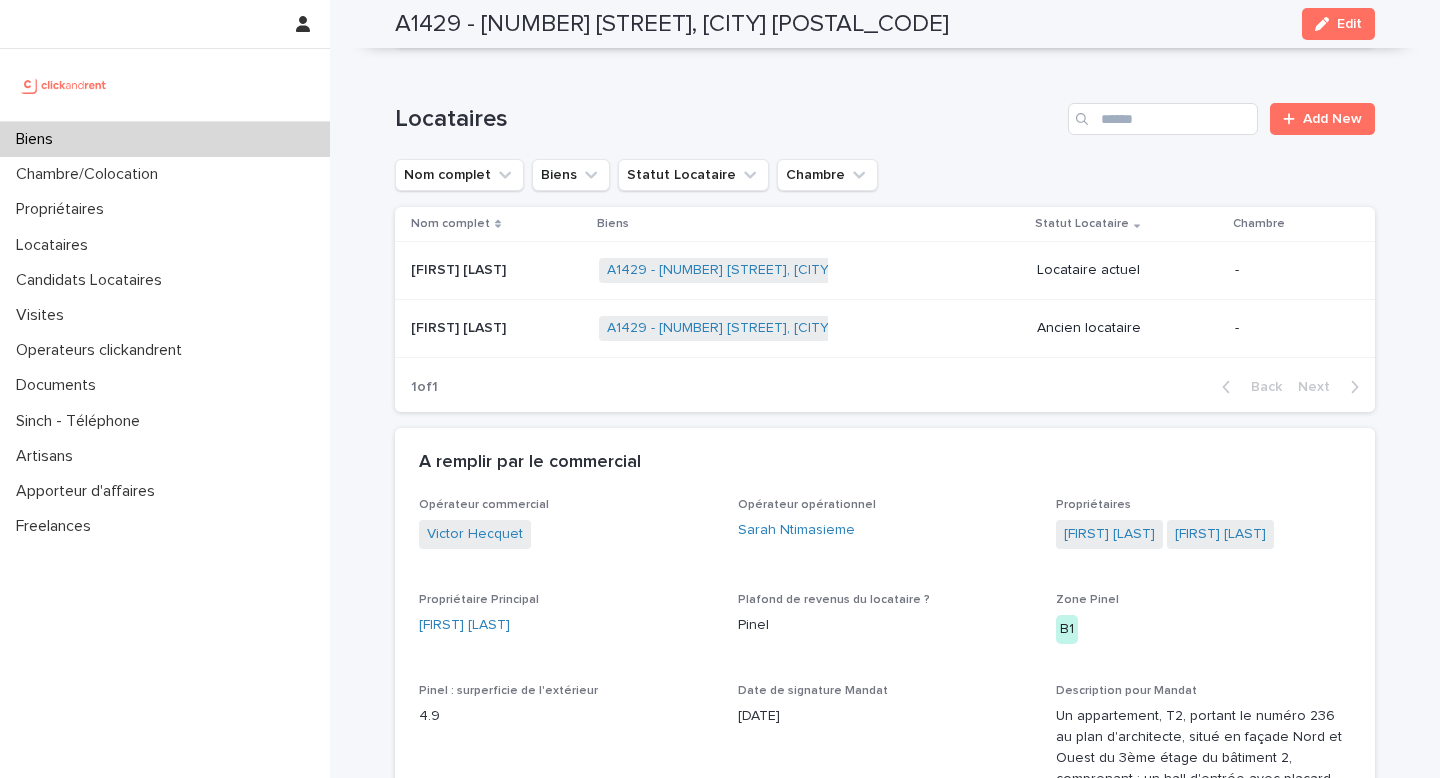 click at bounding box center [497, 270] 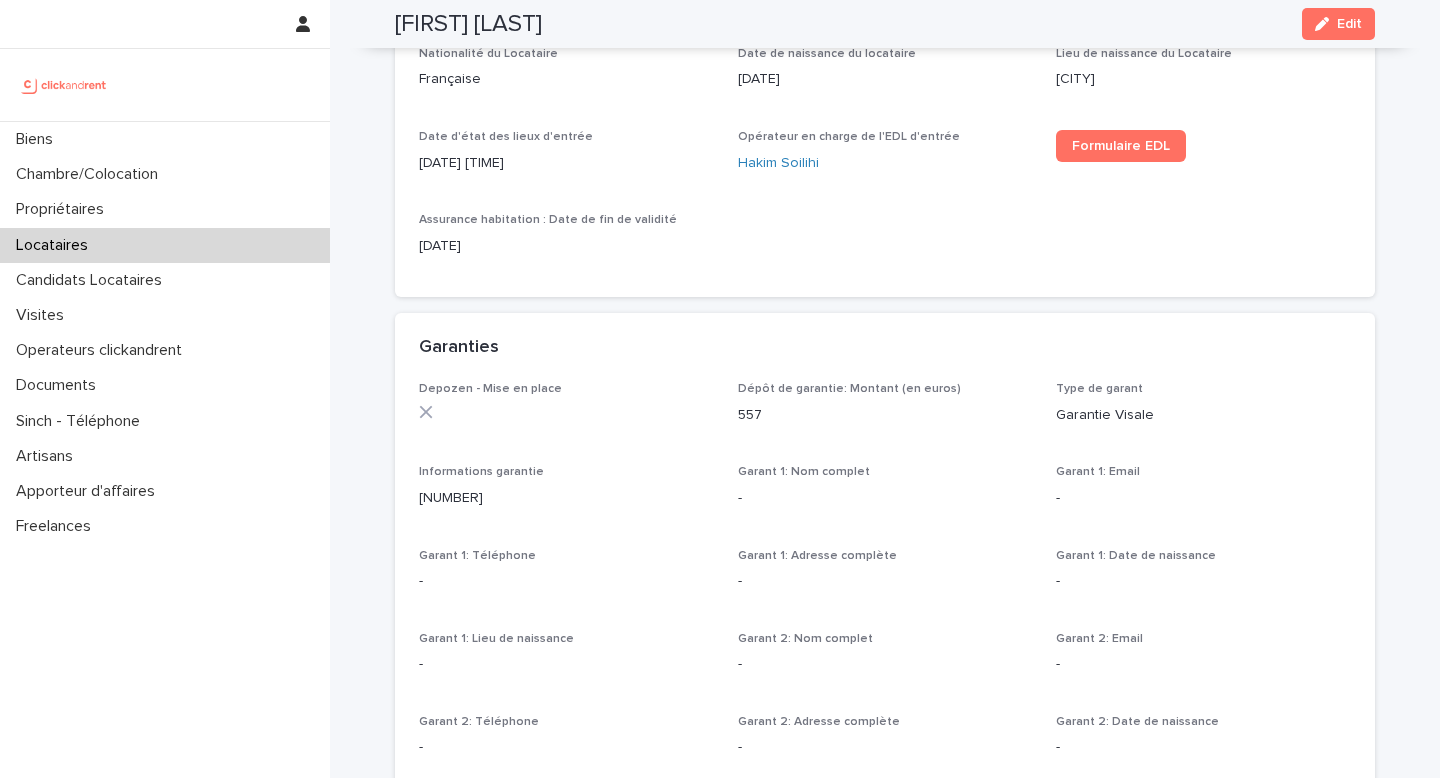 scroll, scrollTop: 0, scrollLeft: 0, axis: both 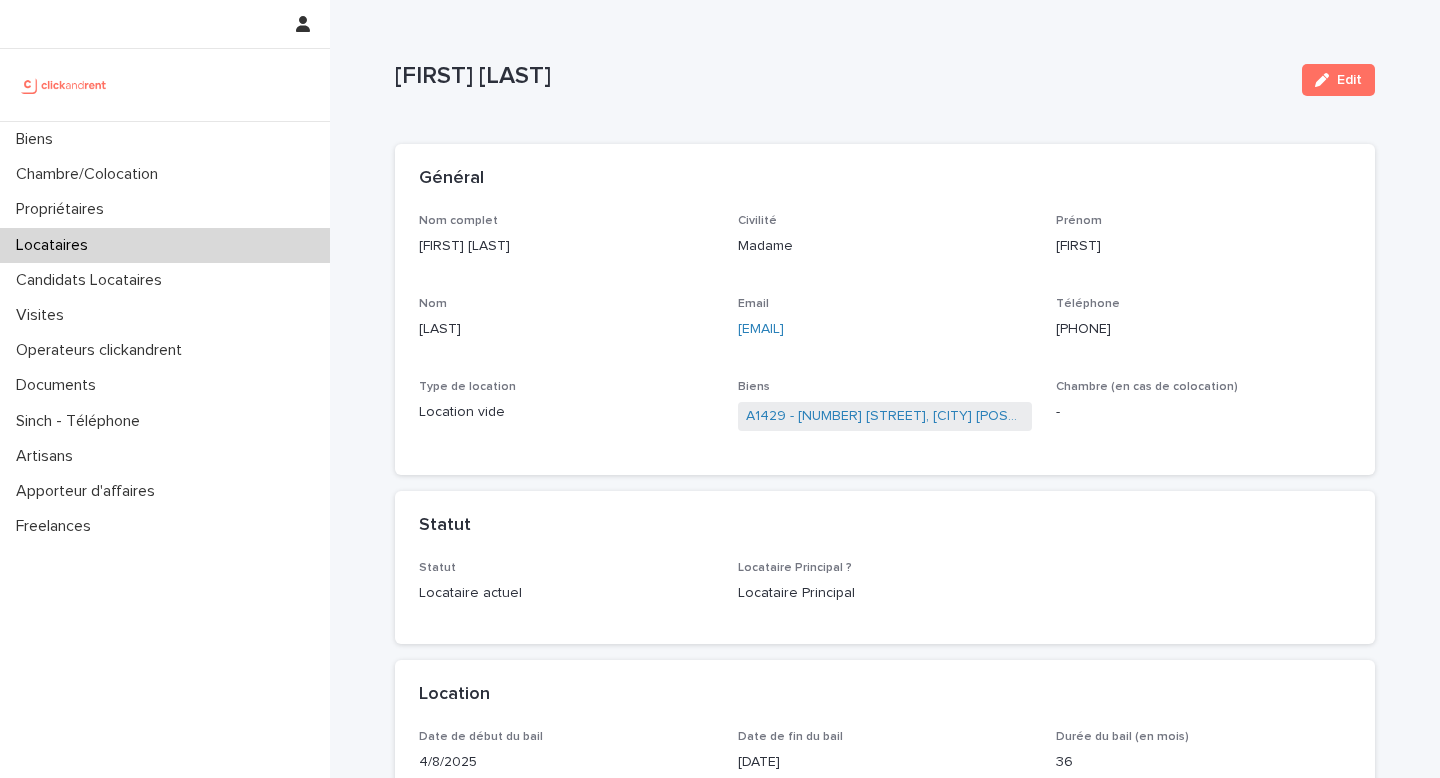 click on "[FIRST] [LAST]" at bounding box center (566, 246) 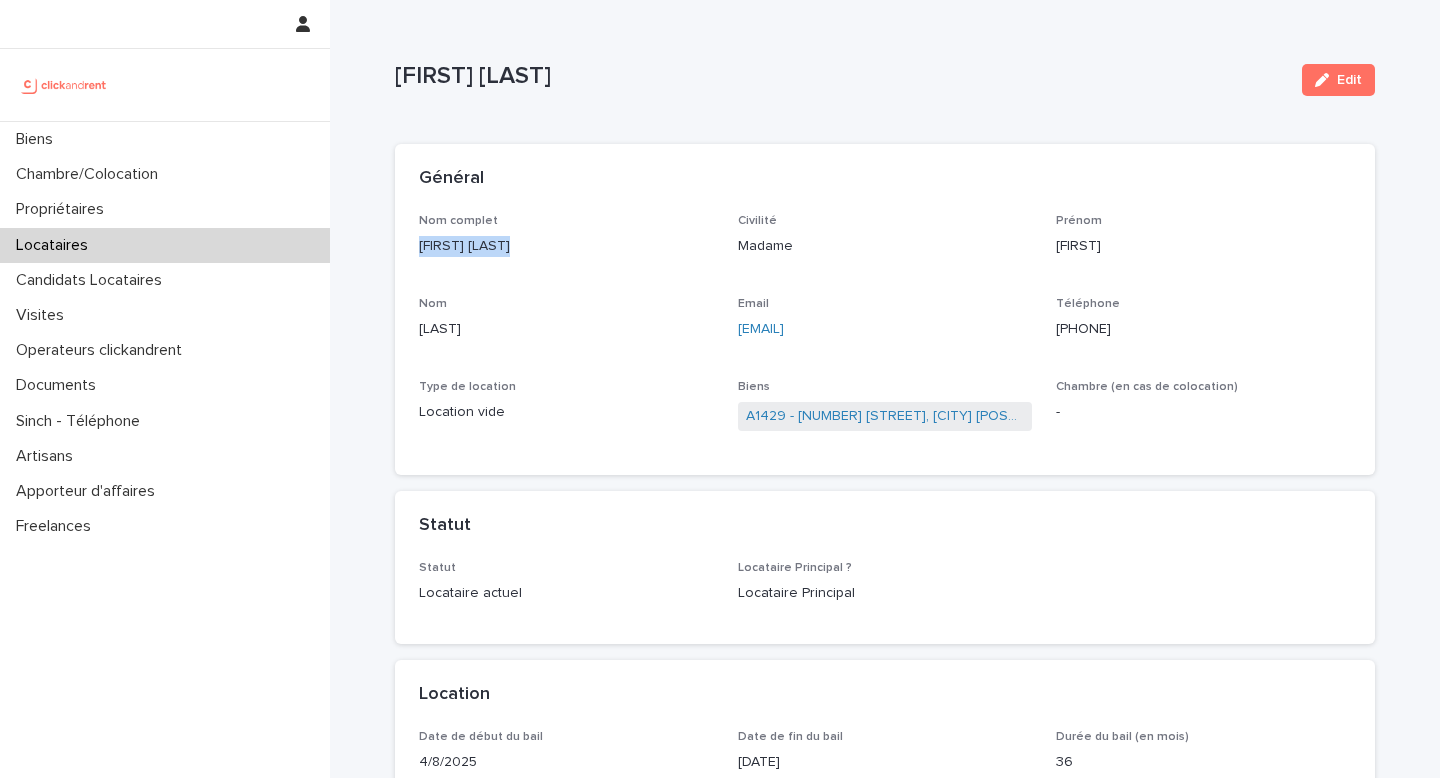 click on "[FIRST] [LAST]" at bounding box center [566, 246] 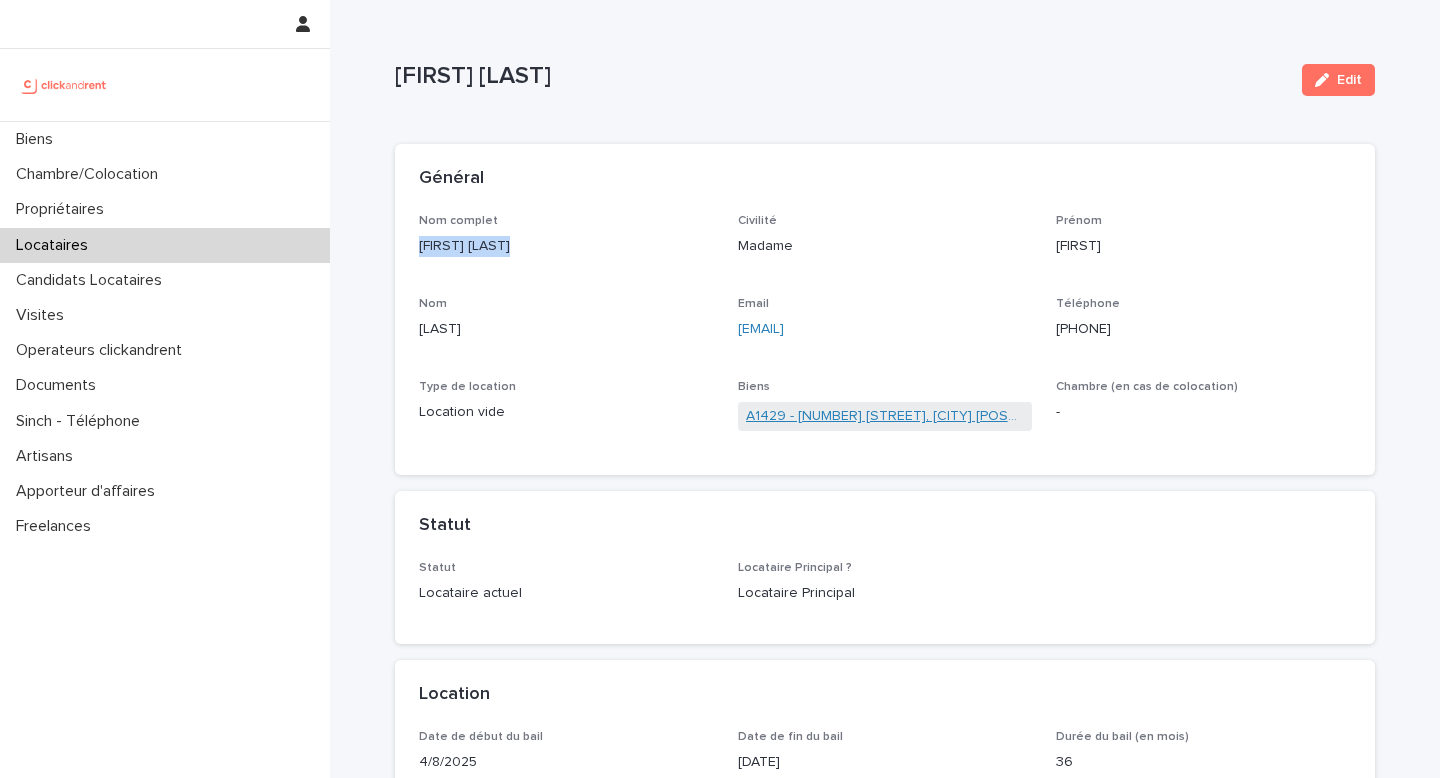 click on "A1429 - [NUMBER] [STREET], [CITY] [POSTAL_CODE]" at bounding box center (885, 416) 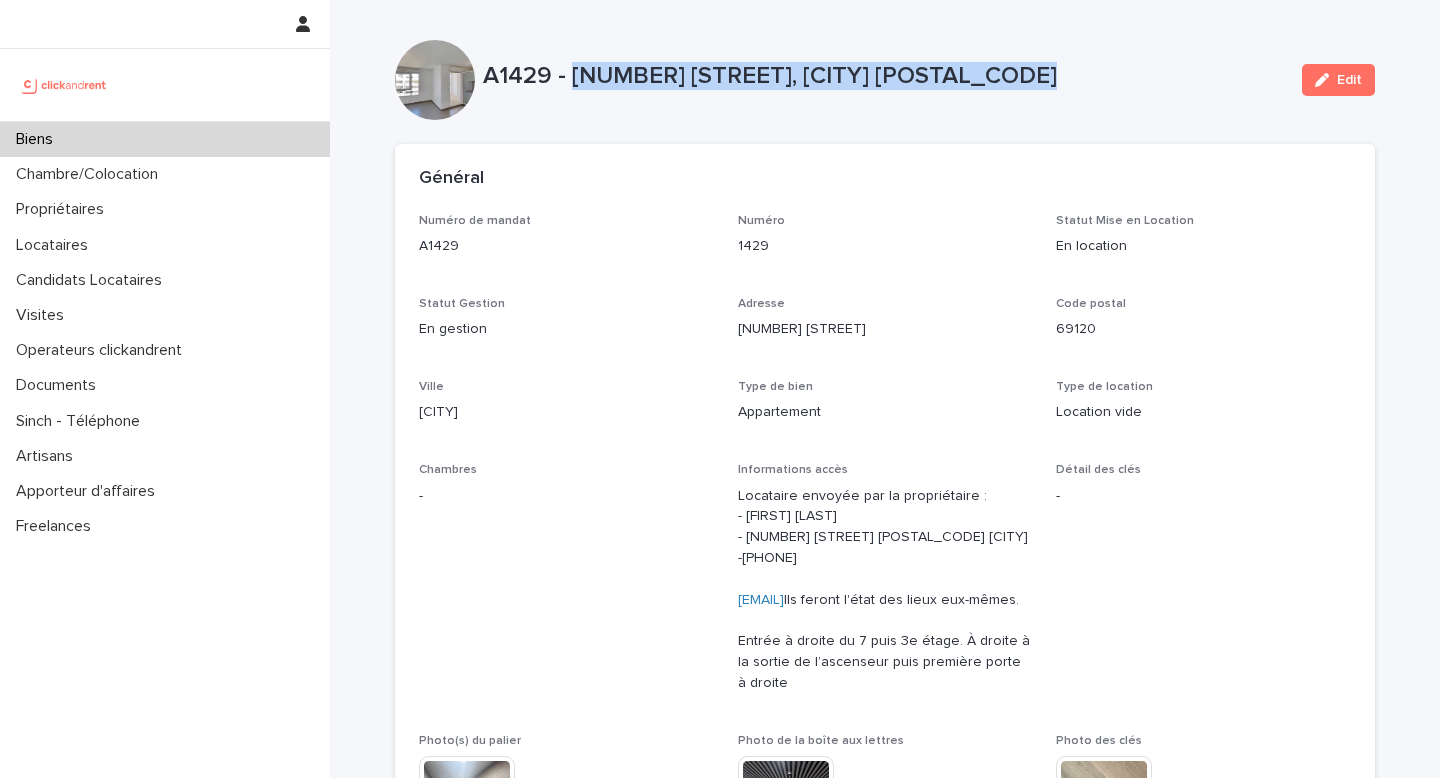 drag, startPoint x: 568, startPoint y: 71, endPoint x: 1052, endPoint y: 73, distance: 484.00412 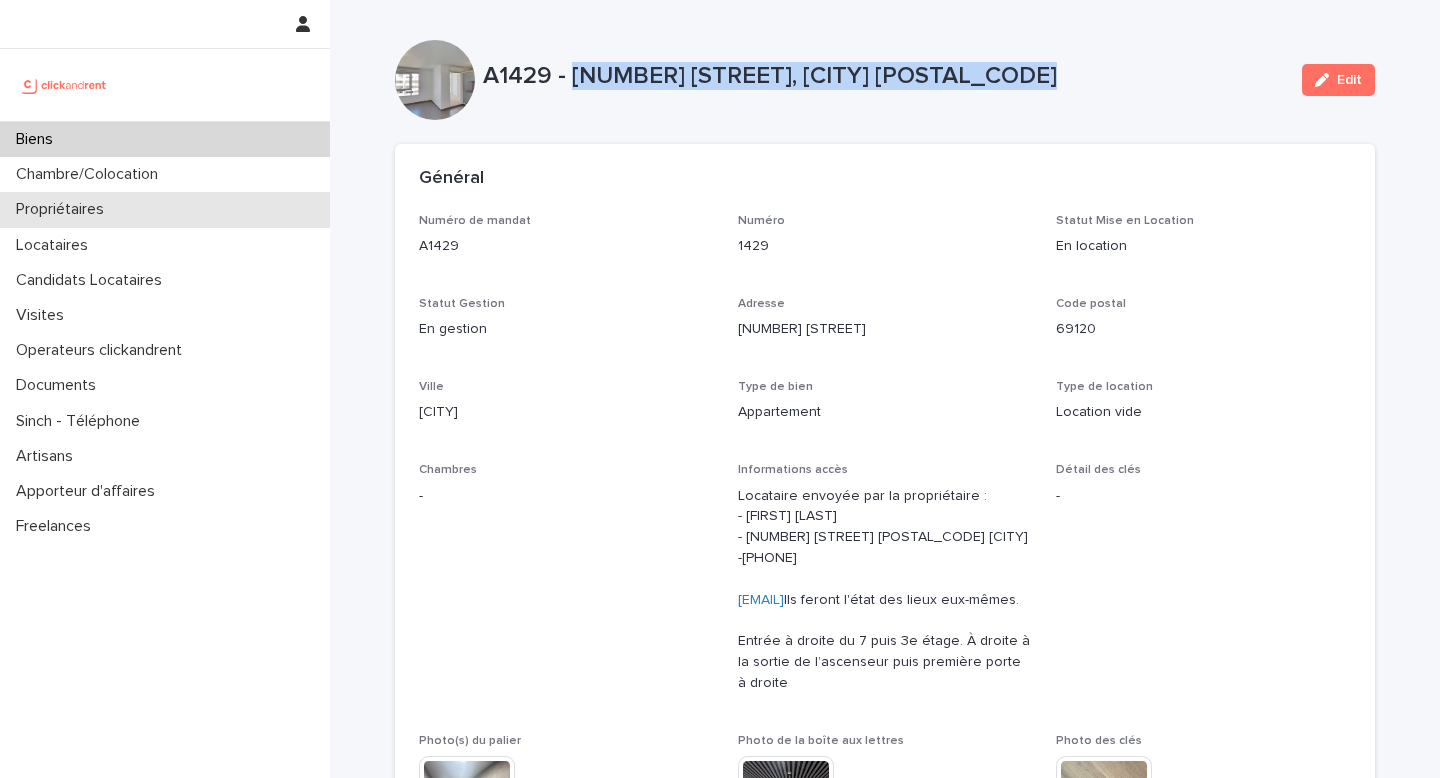 click on "Propriétaires" at bounding box center (165, 209) 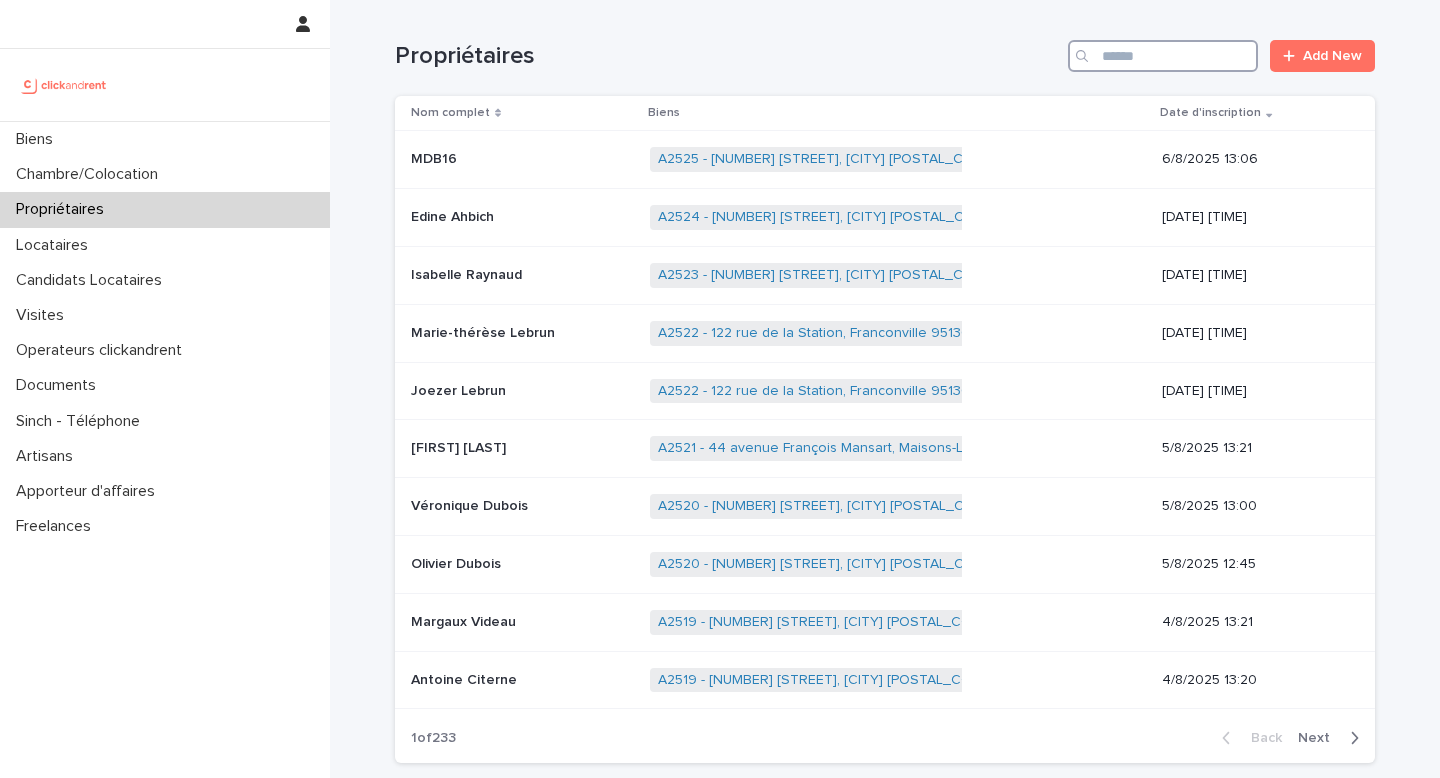 click at bounding box center [1163, 56] 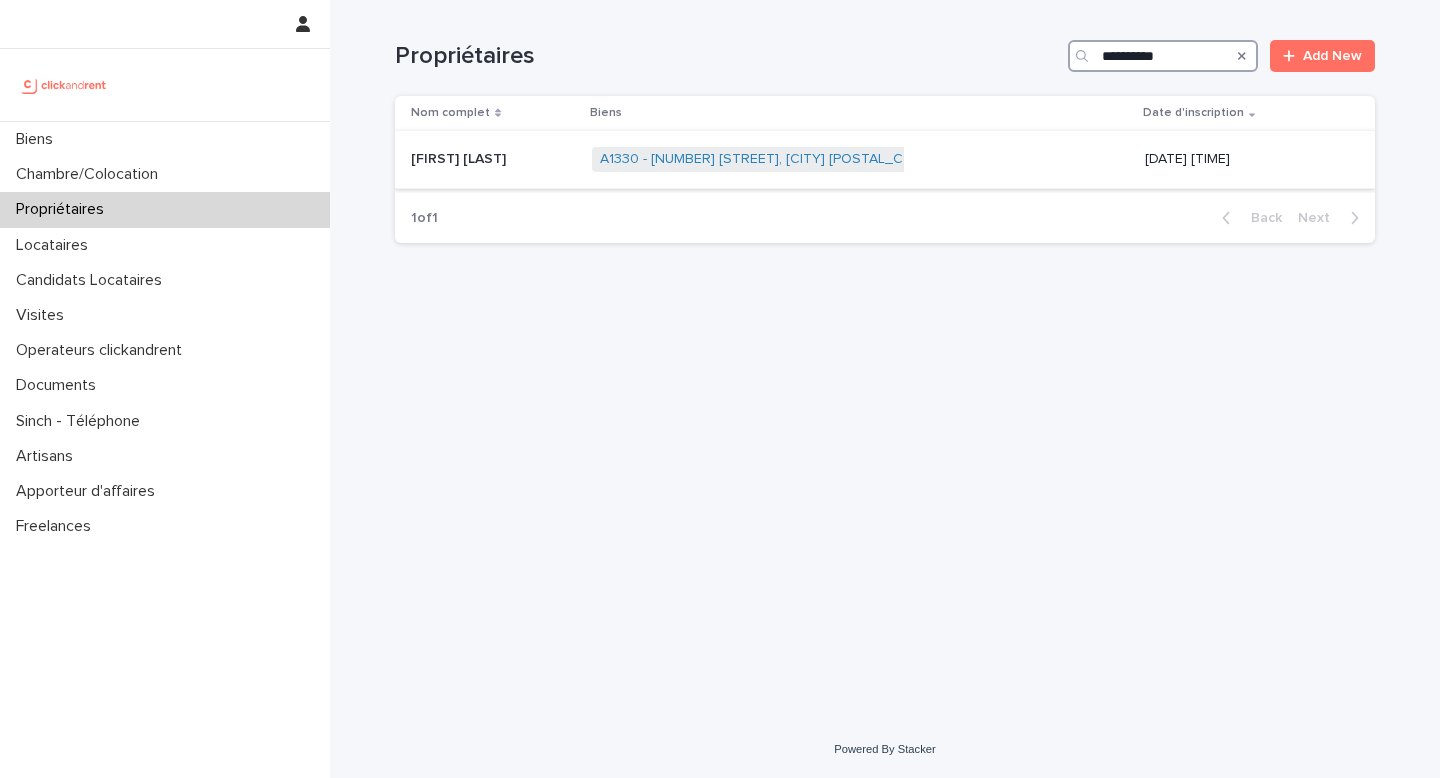 type on "**********" 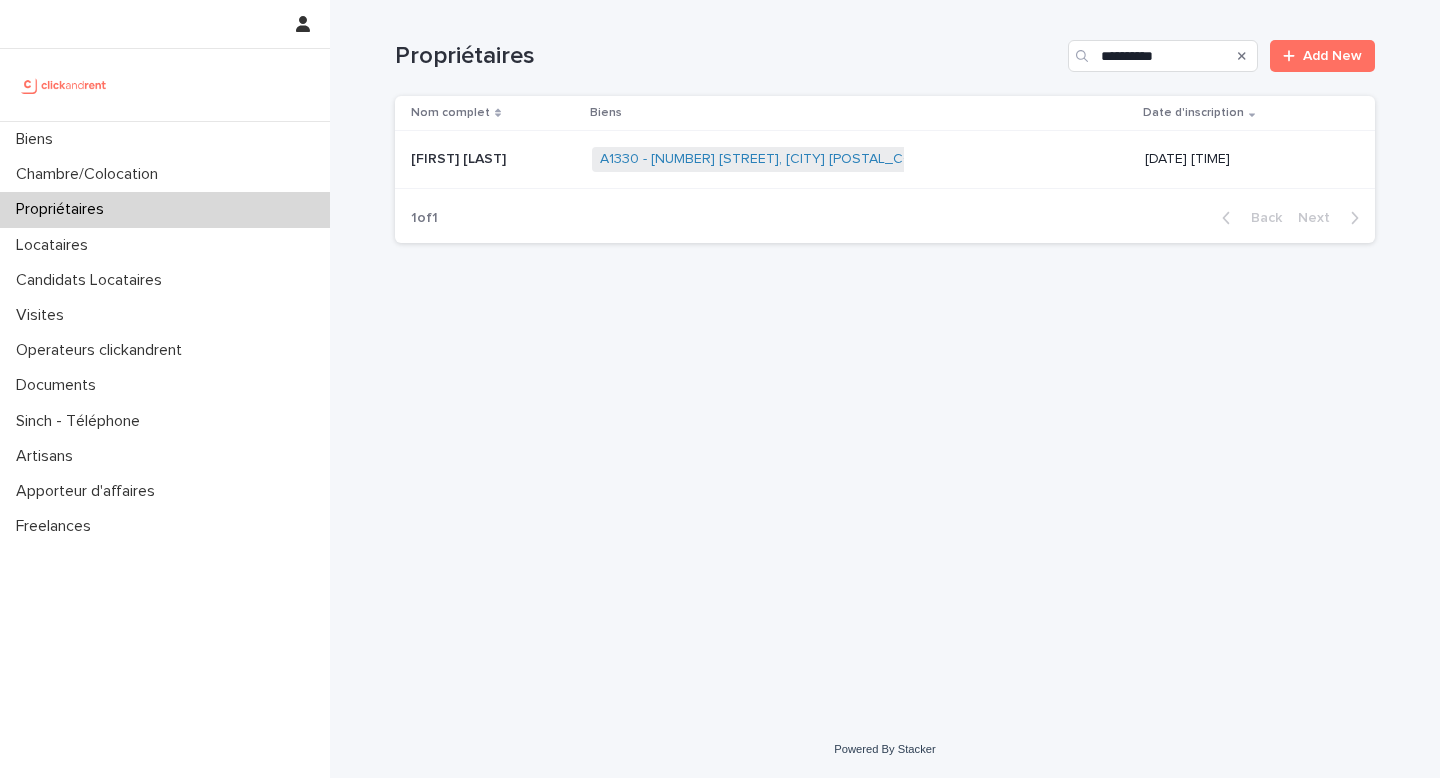 click on "A1330 - [NUMBER] [STREET], [CITY] [POSTAL_CODE]   + [NUMBER]" at bounding box center (860, 159) 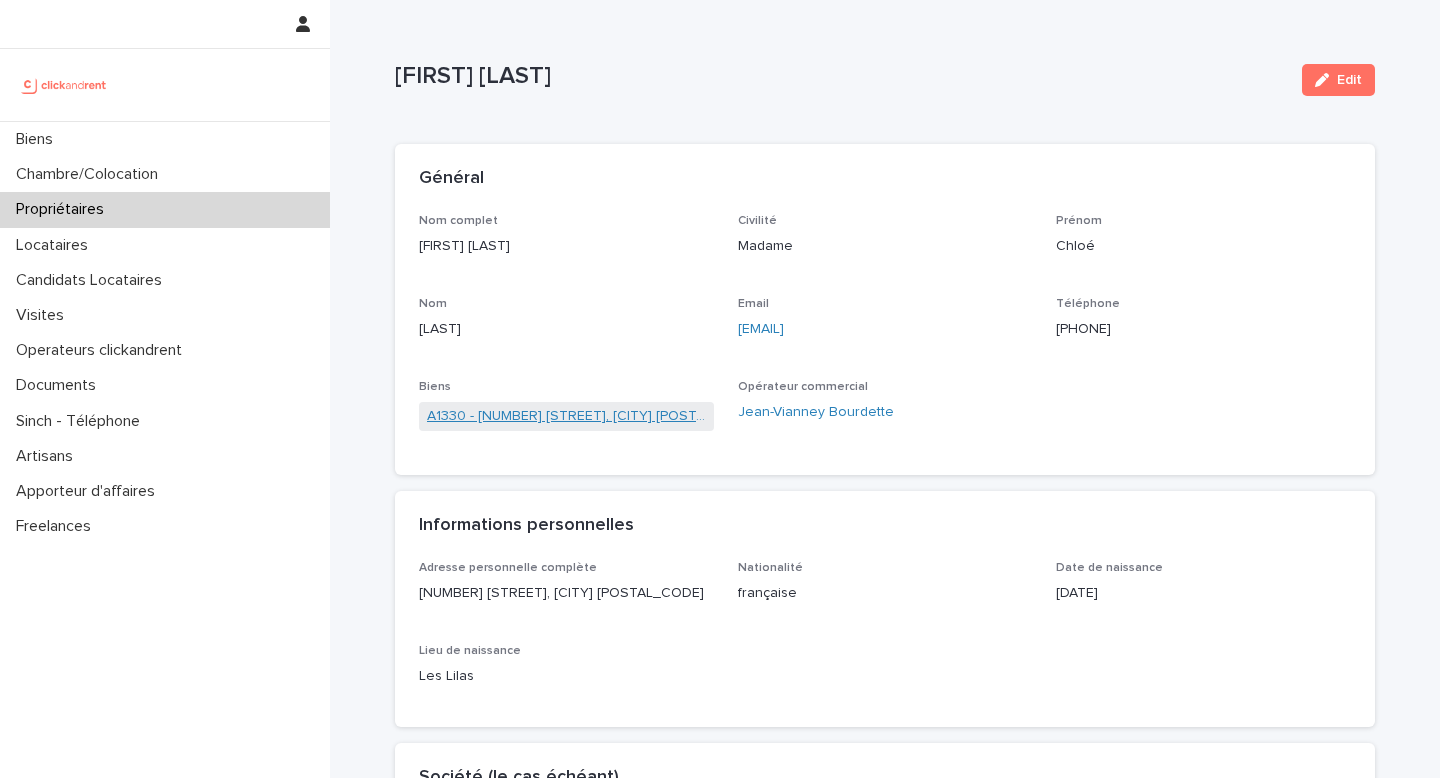 click on "A1330 - [NUMBER] [STREET], [CITY] [POSTAL_CODE]" at bounding box center (566, 416) 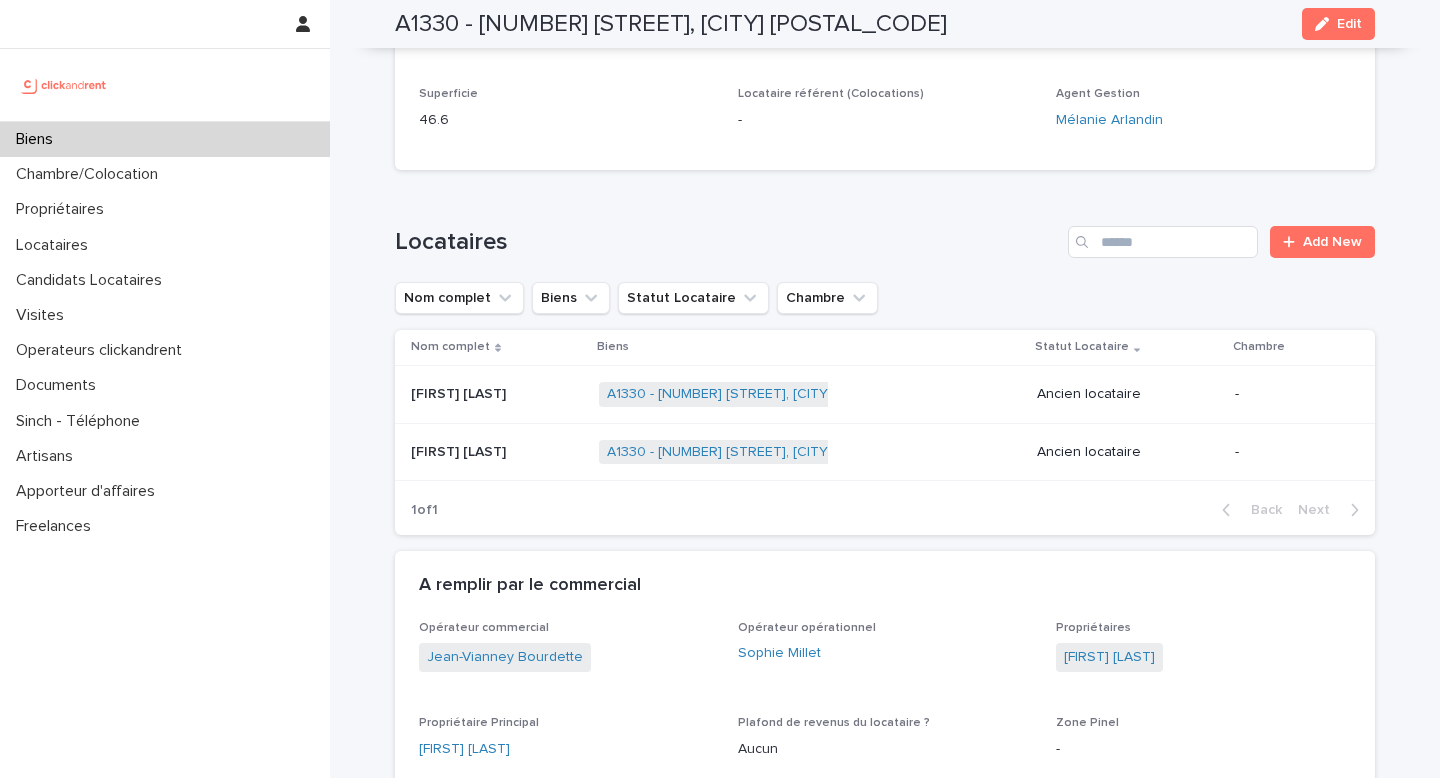 scroll, scrollTop: 898, scrollLeft: 0, axis: vertical 